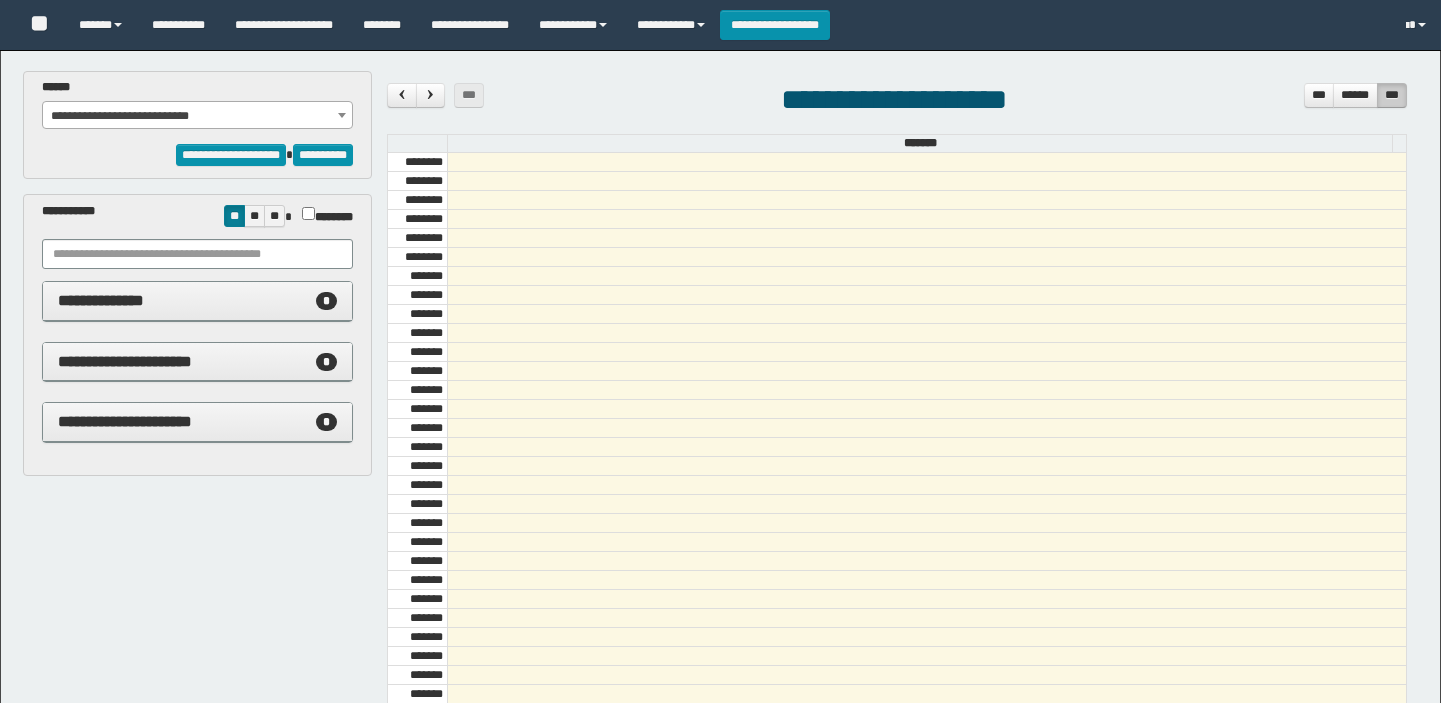 select on "******" 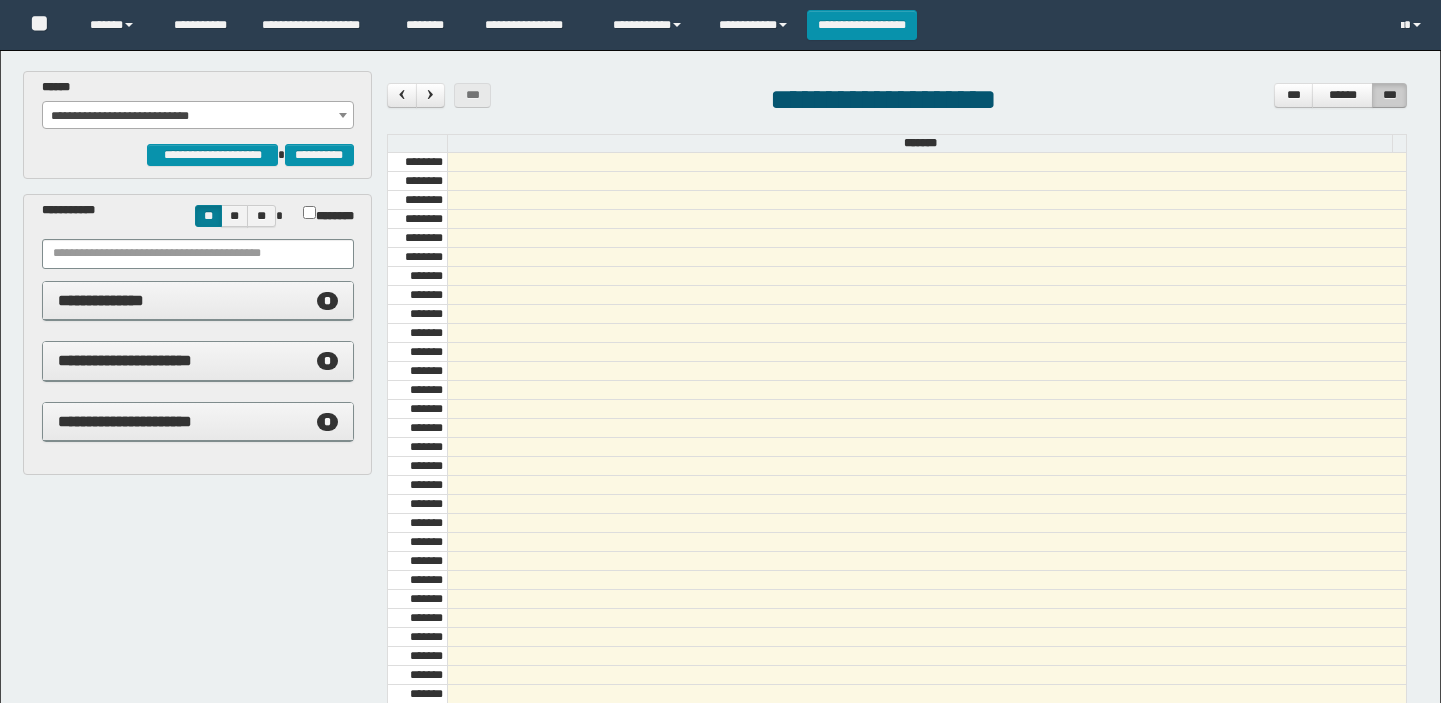 scroll, scrollTop: 0, scrollLeft: 0, axis: both 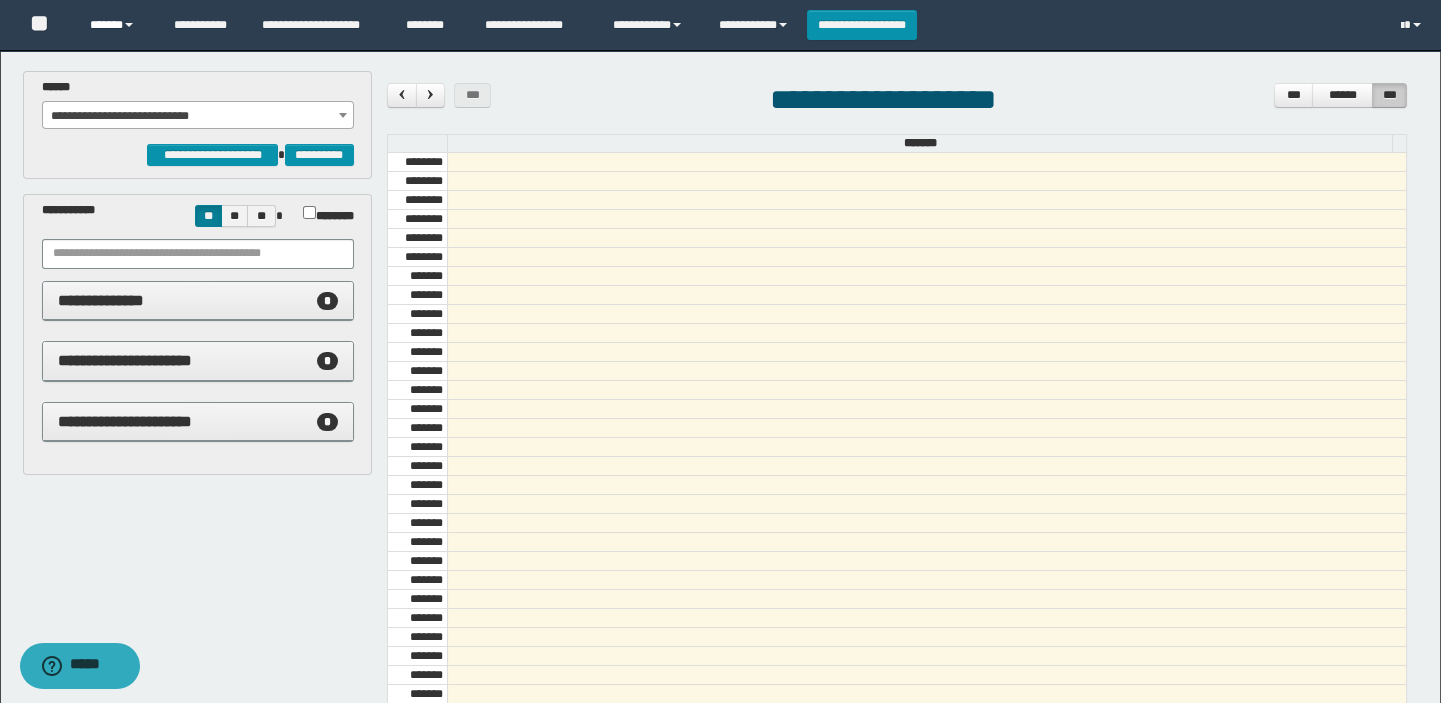 click on "******" at bounding box center (117, 25) 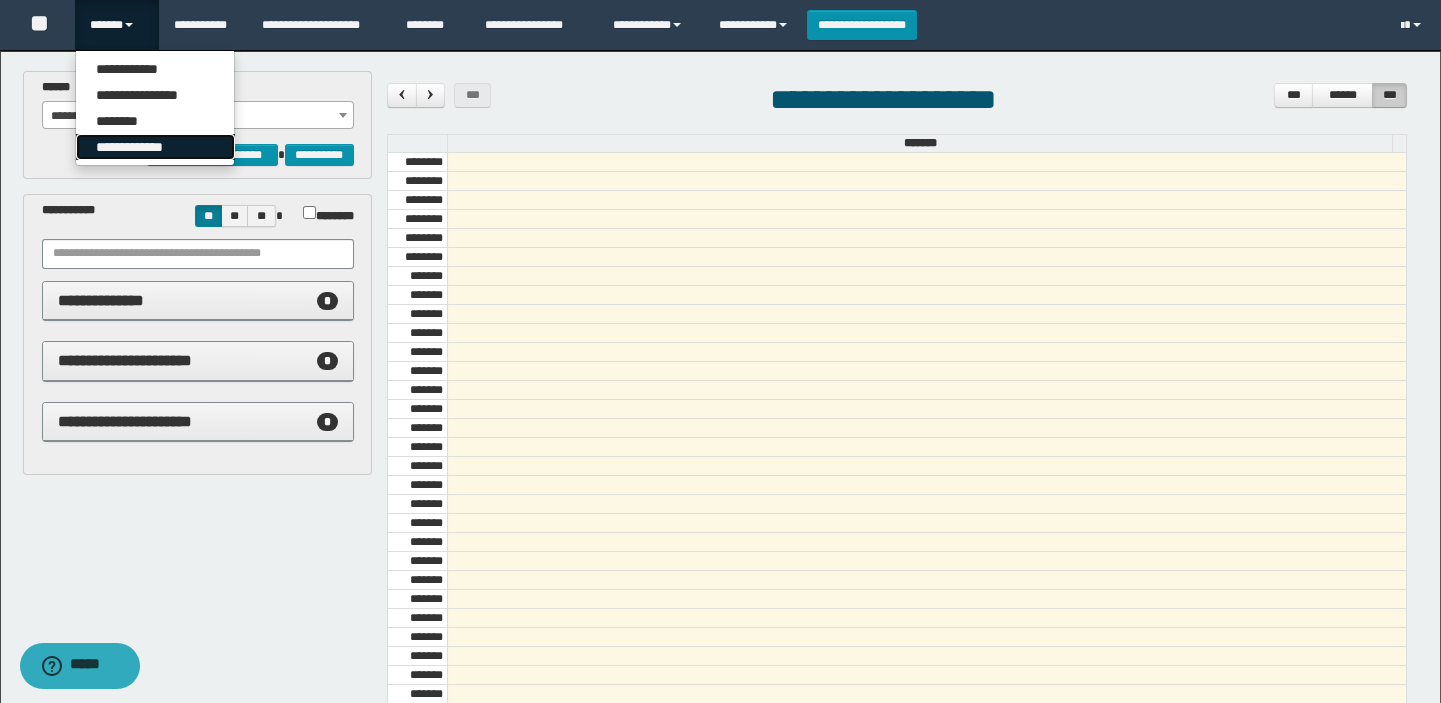 click on "**********" at bounding box center (155, 147) 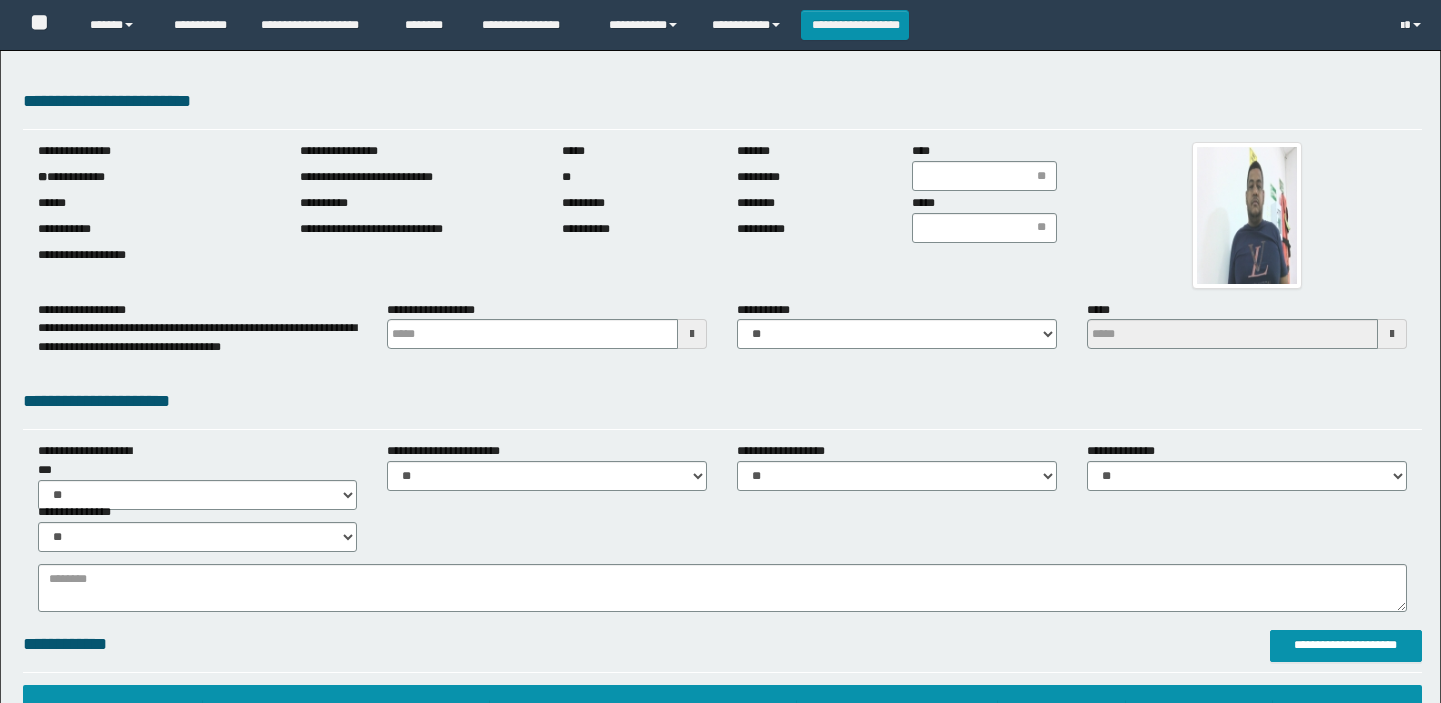 scroll, scrollTop: 0, scrollLeft: 0, axis: both 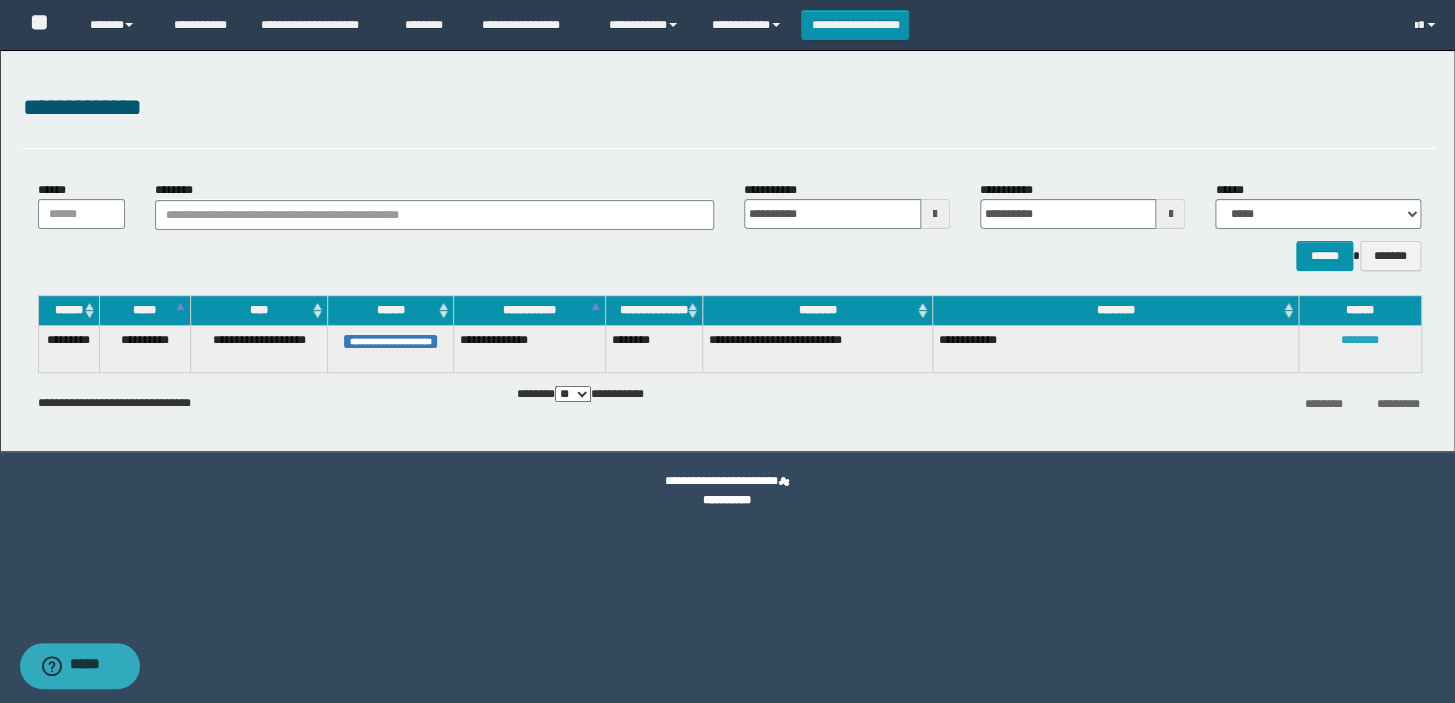 click on "********" at bounding box center [1360, 340] 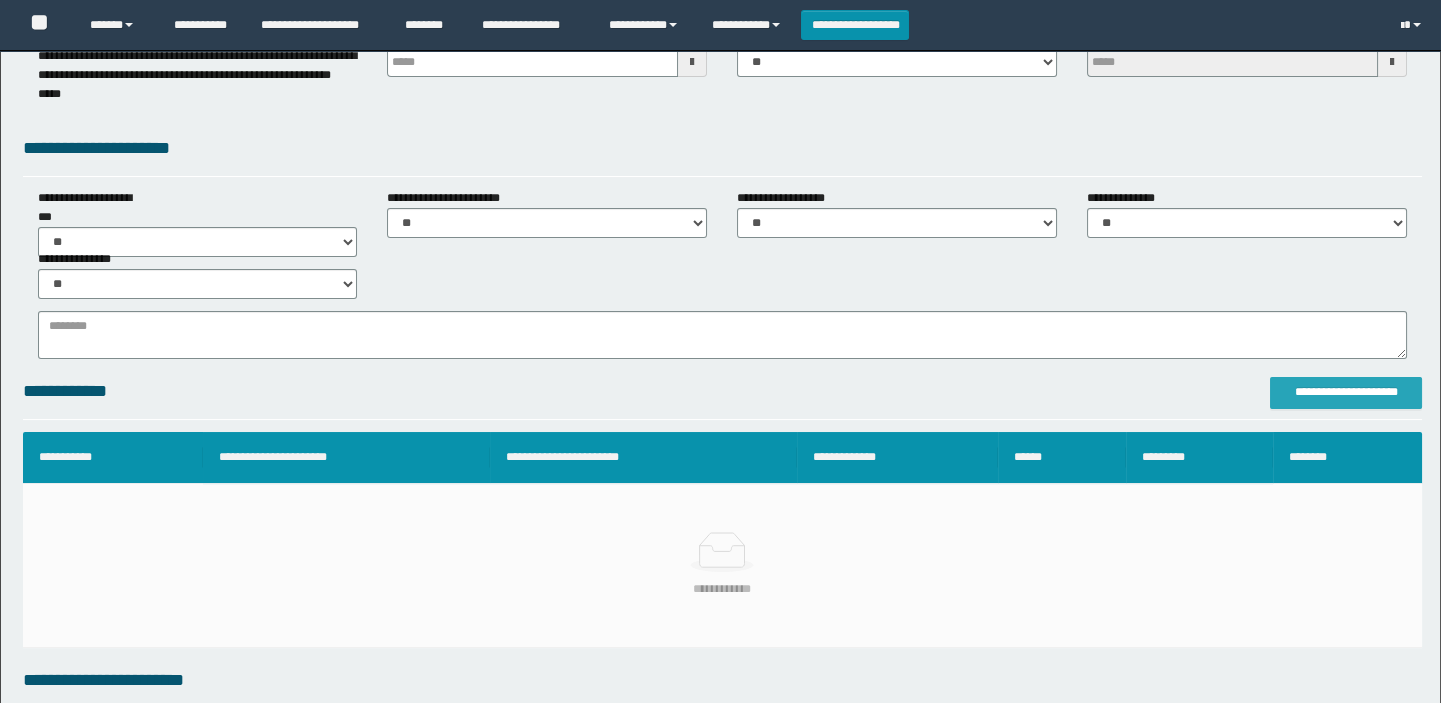 scroll, scrollTop: 272, scrollLeft: 0, axis: vertical 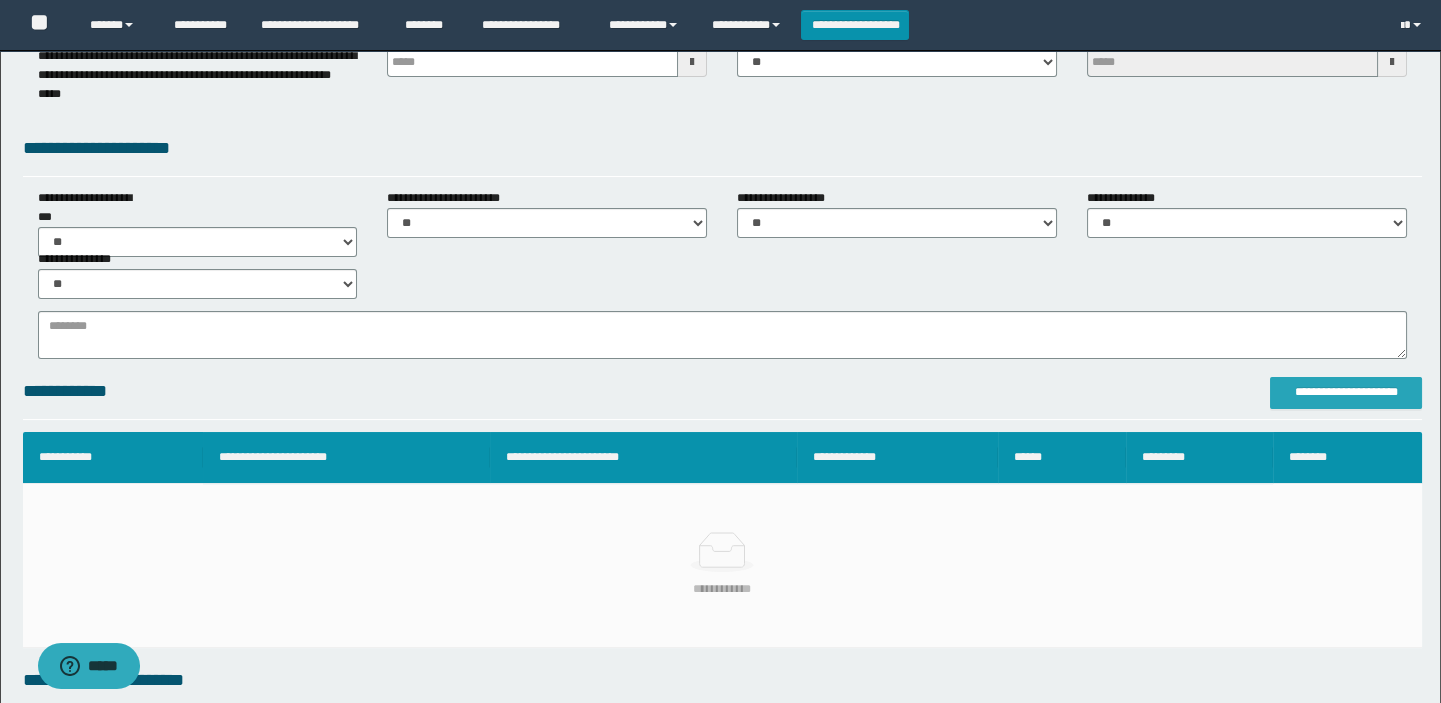 click on "**********" at bounding box center [1346, 392] 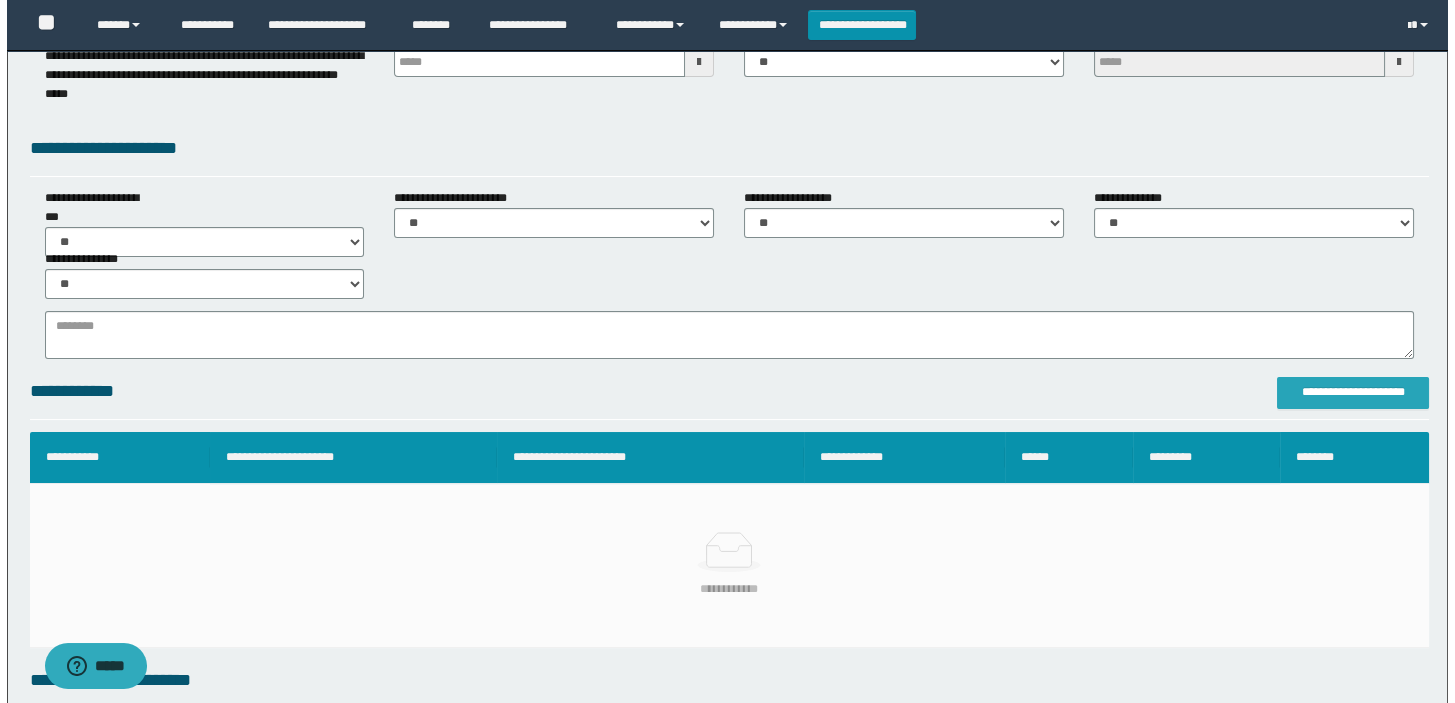 scroll, scrollTop: 0, scrollLeft: 0, axis: both 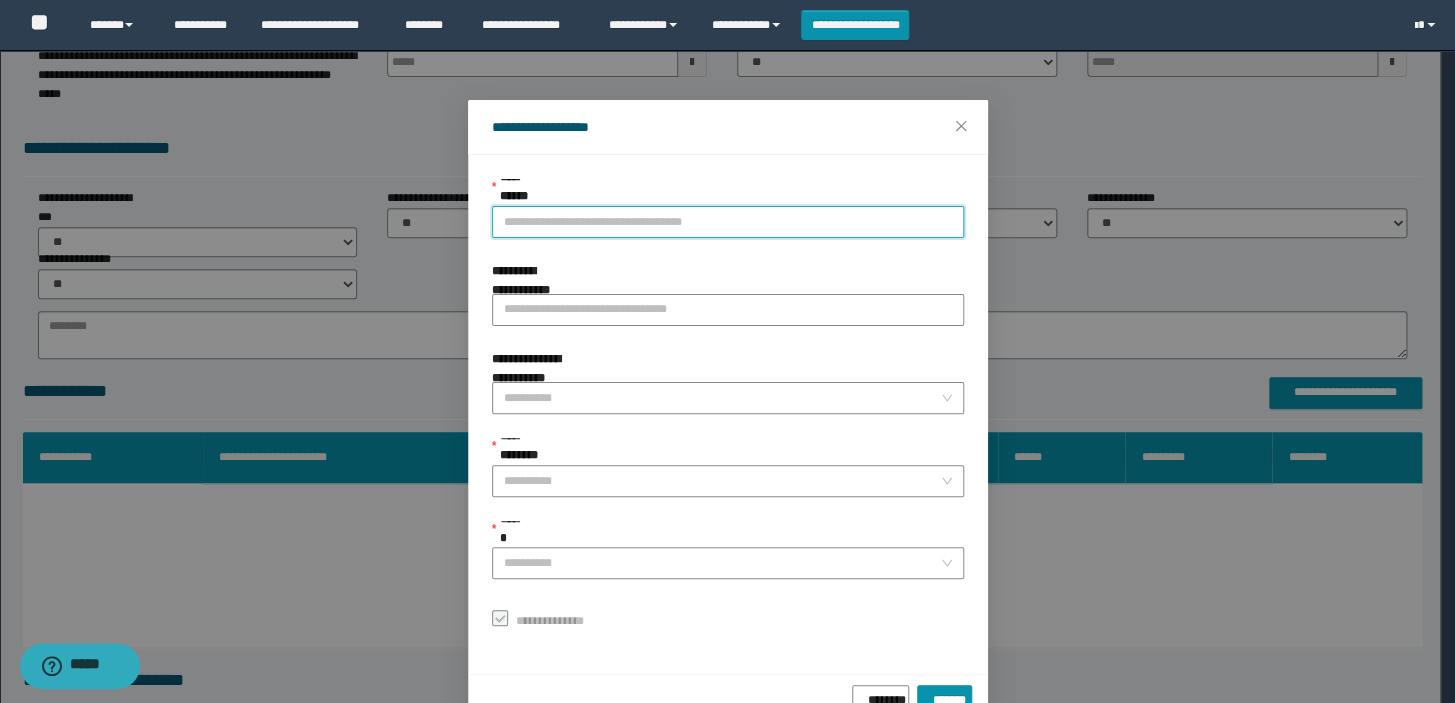 click on "**********" at bounding box center (728, 222) 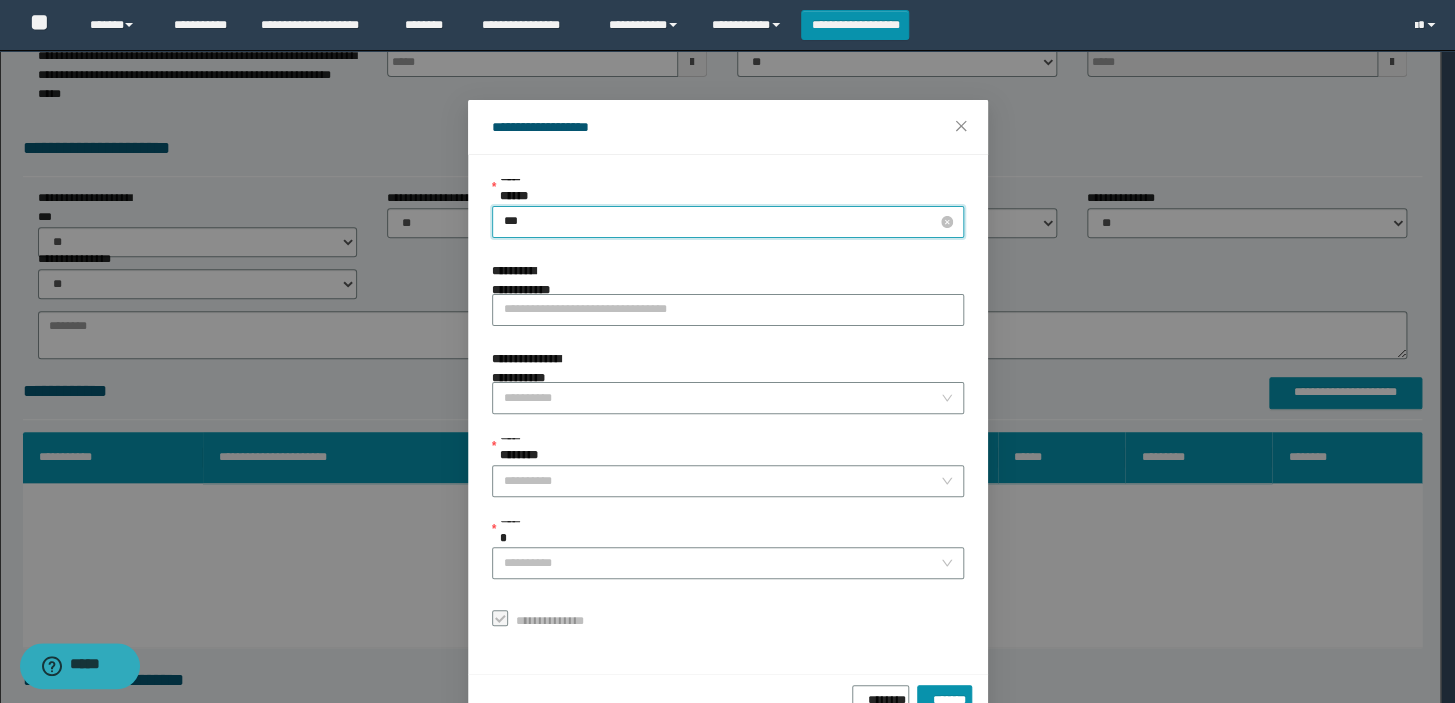 type on "****" 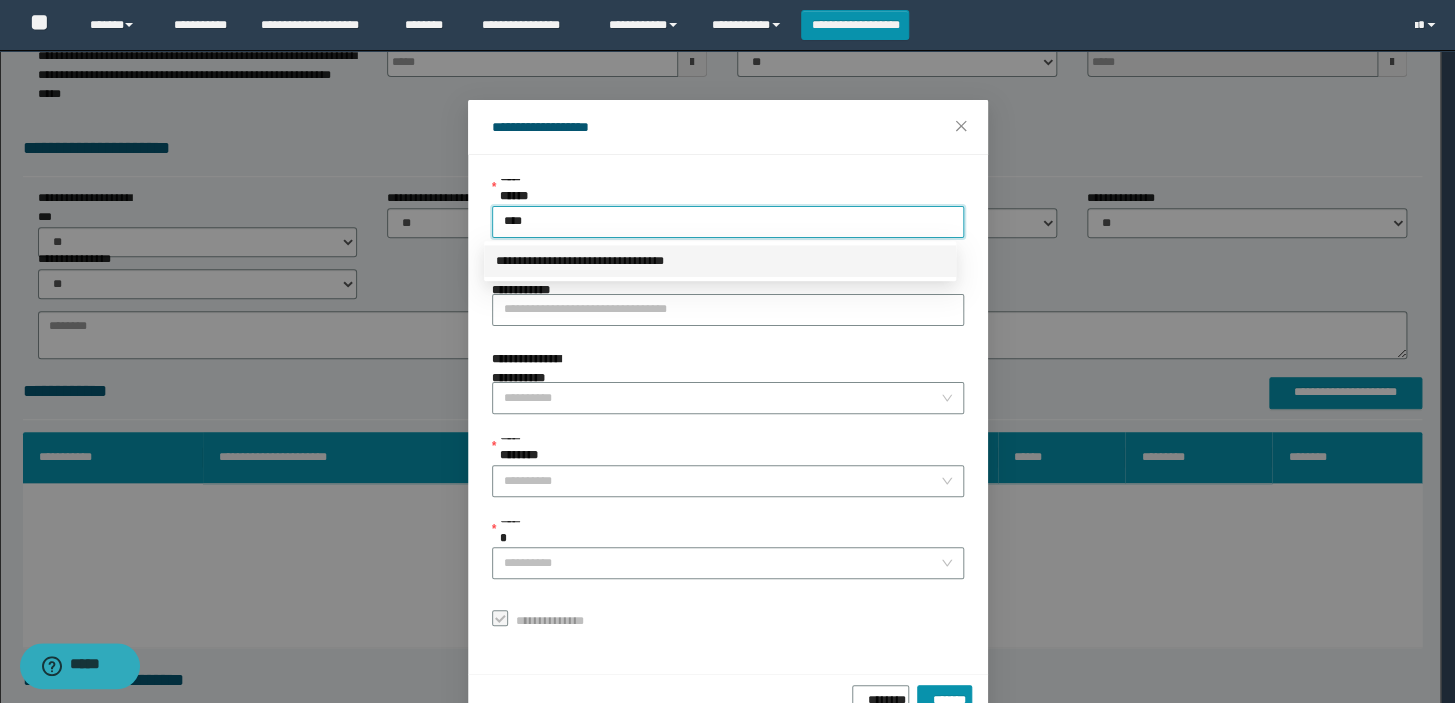 click on "**********" at bounding box center (720, 261) 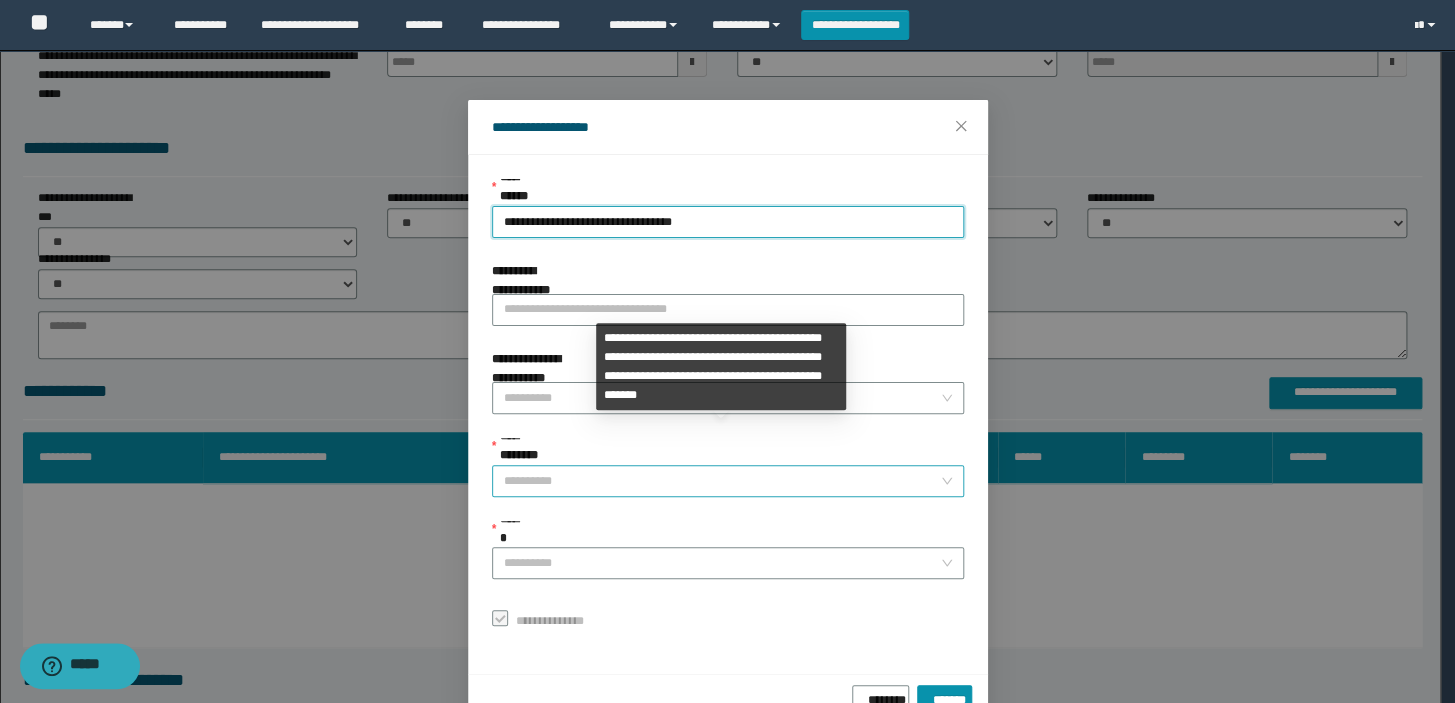 click on "**********" at bounding box center [728, 481] 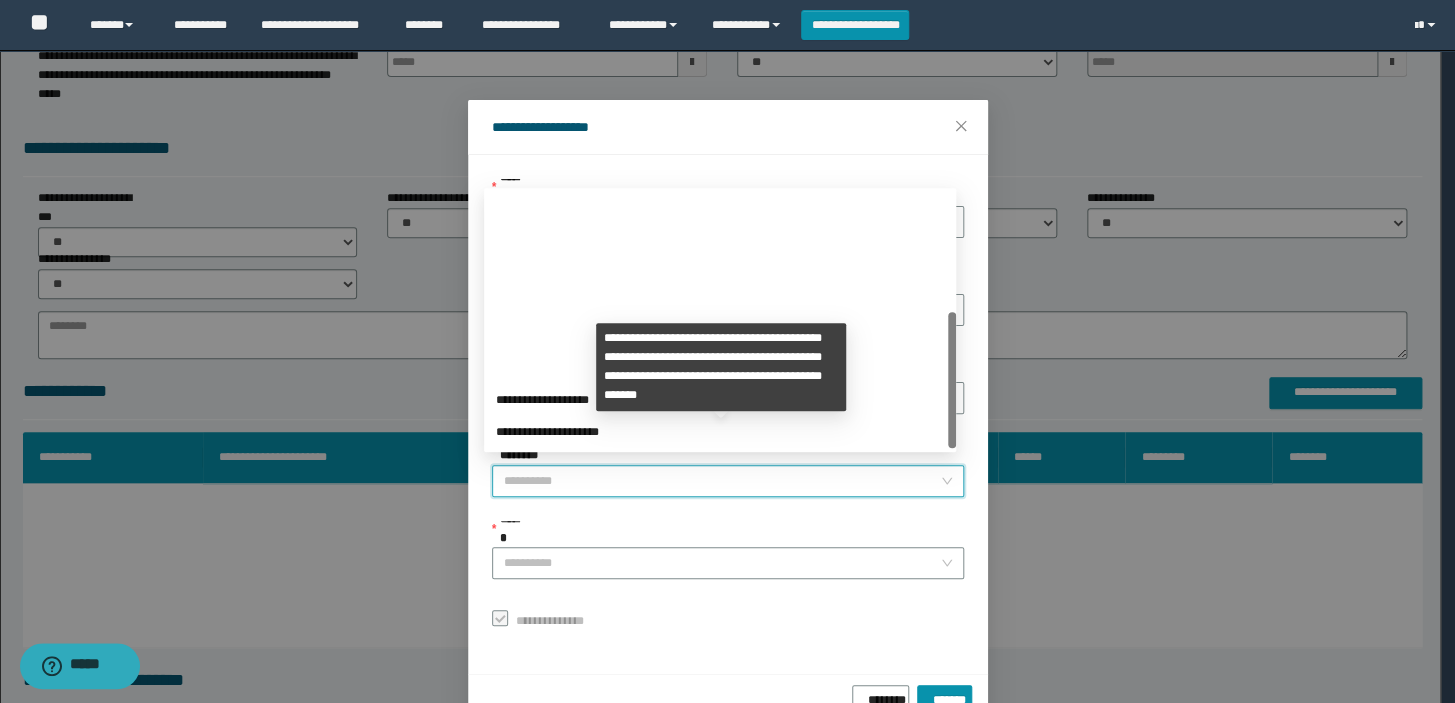 scroll, scrollTop: 223, scrollLeft: 0, axis: vertical 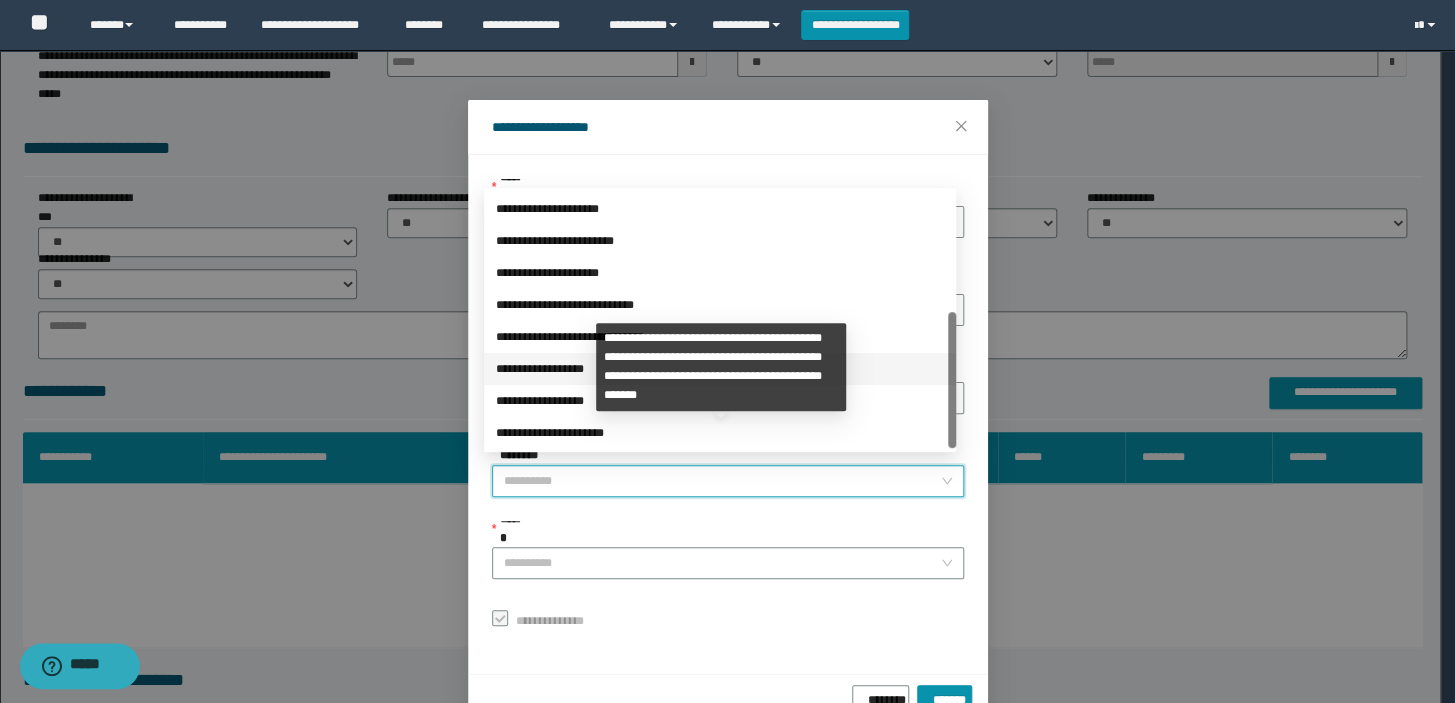 click on "**********" at bounding box center (720, 369) 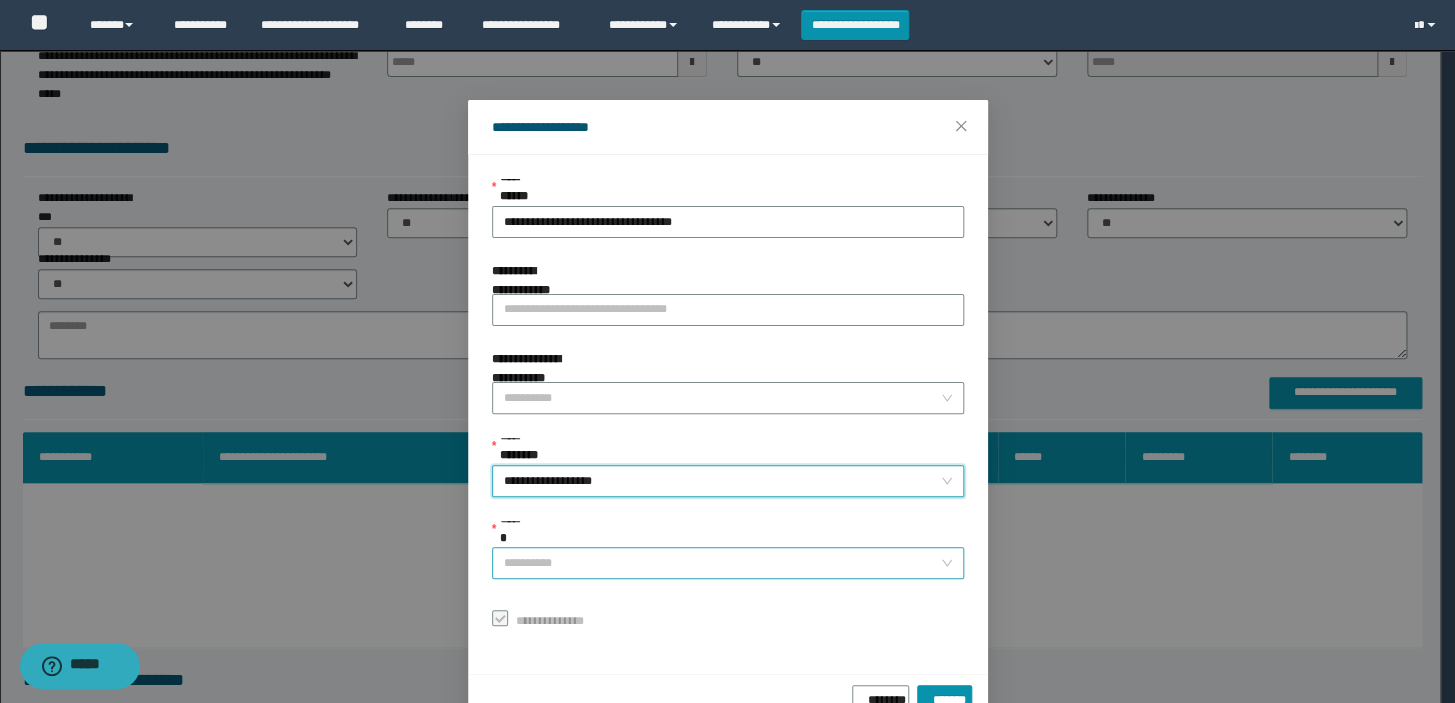 click on "******" at bounding box center (722, 563) 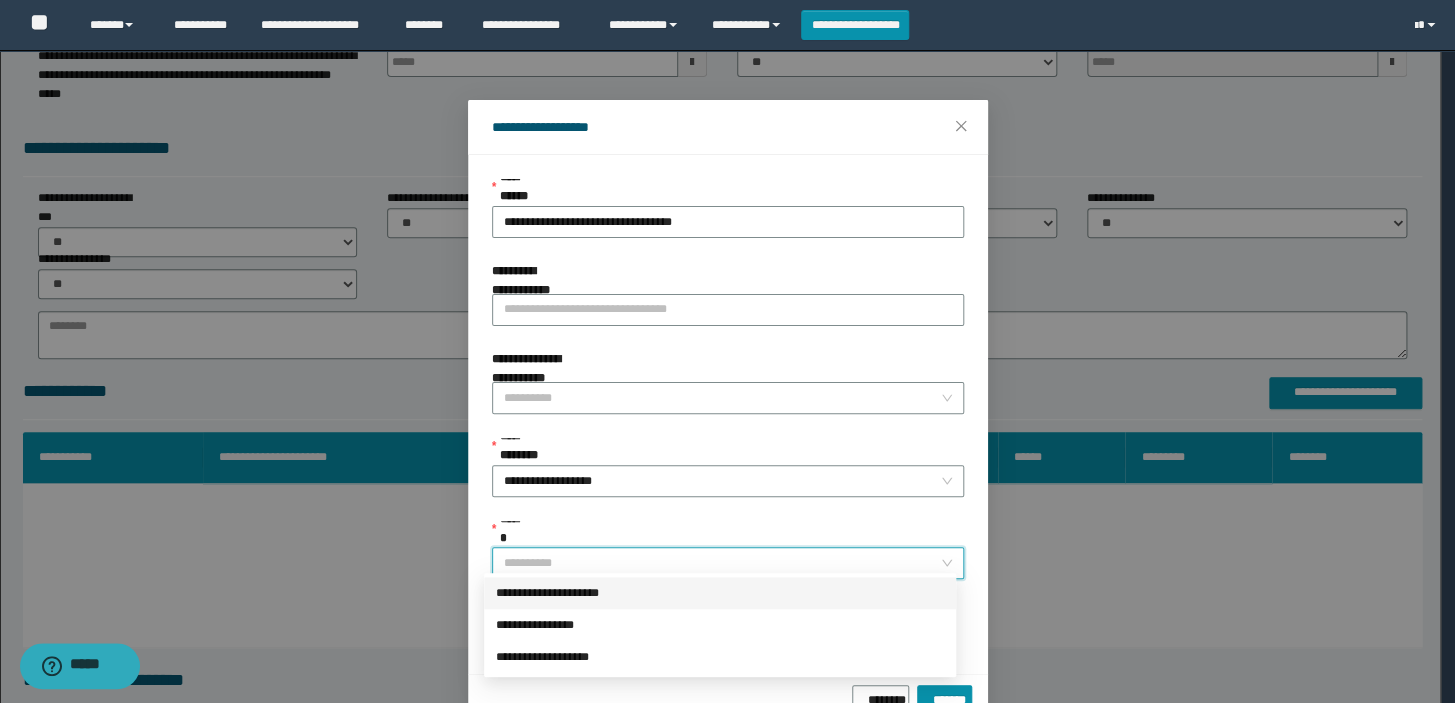 click on "**********" at bounding box center [720, 593] 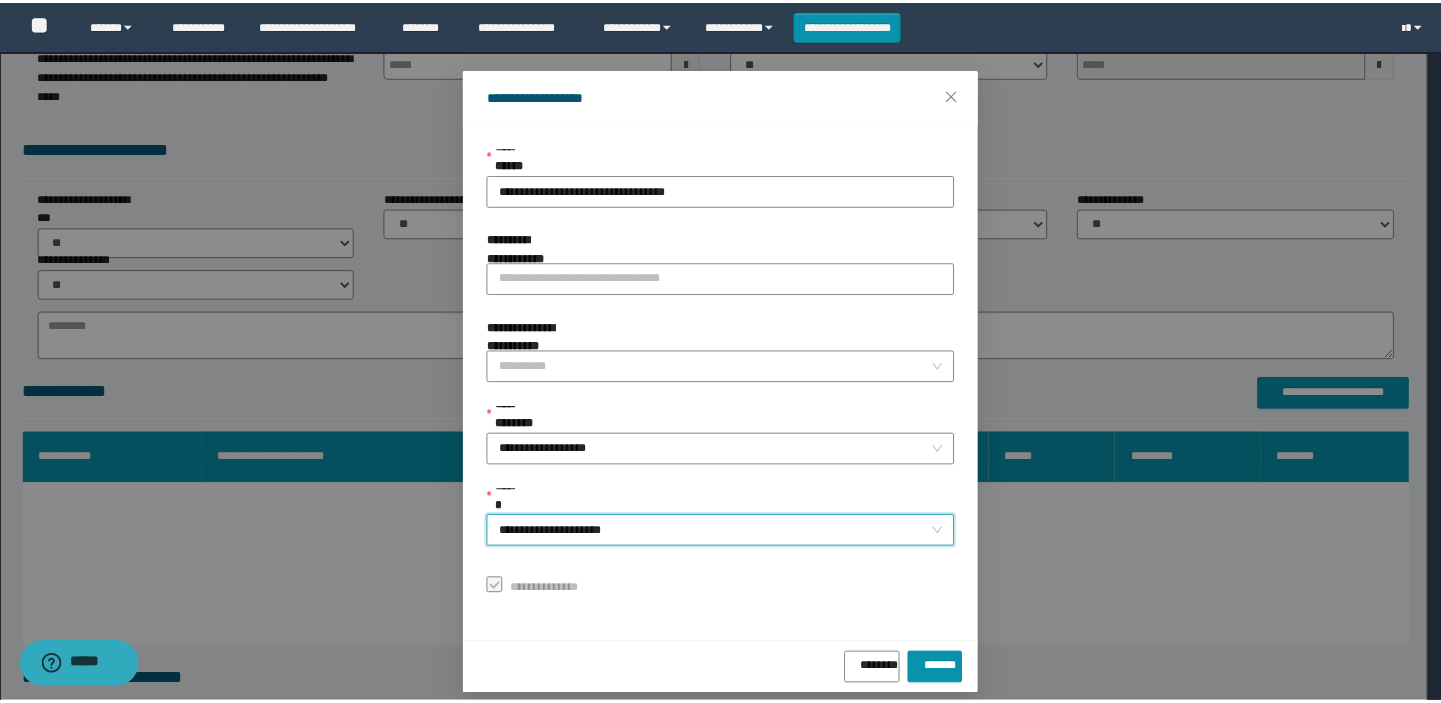 scroll, scrollTop: 48, scrollLeft: 0, axis: vertical 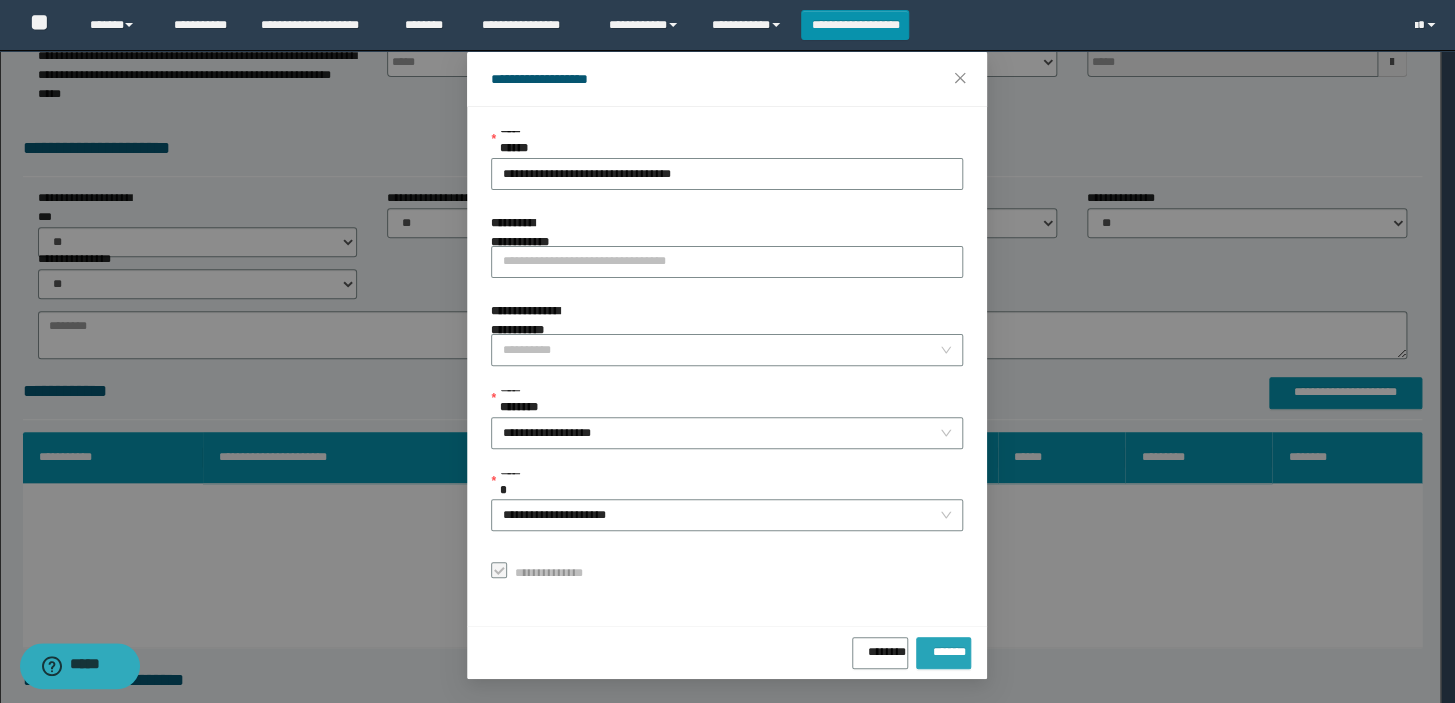 click on "*******" at bounding box center (943, 653) 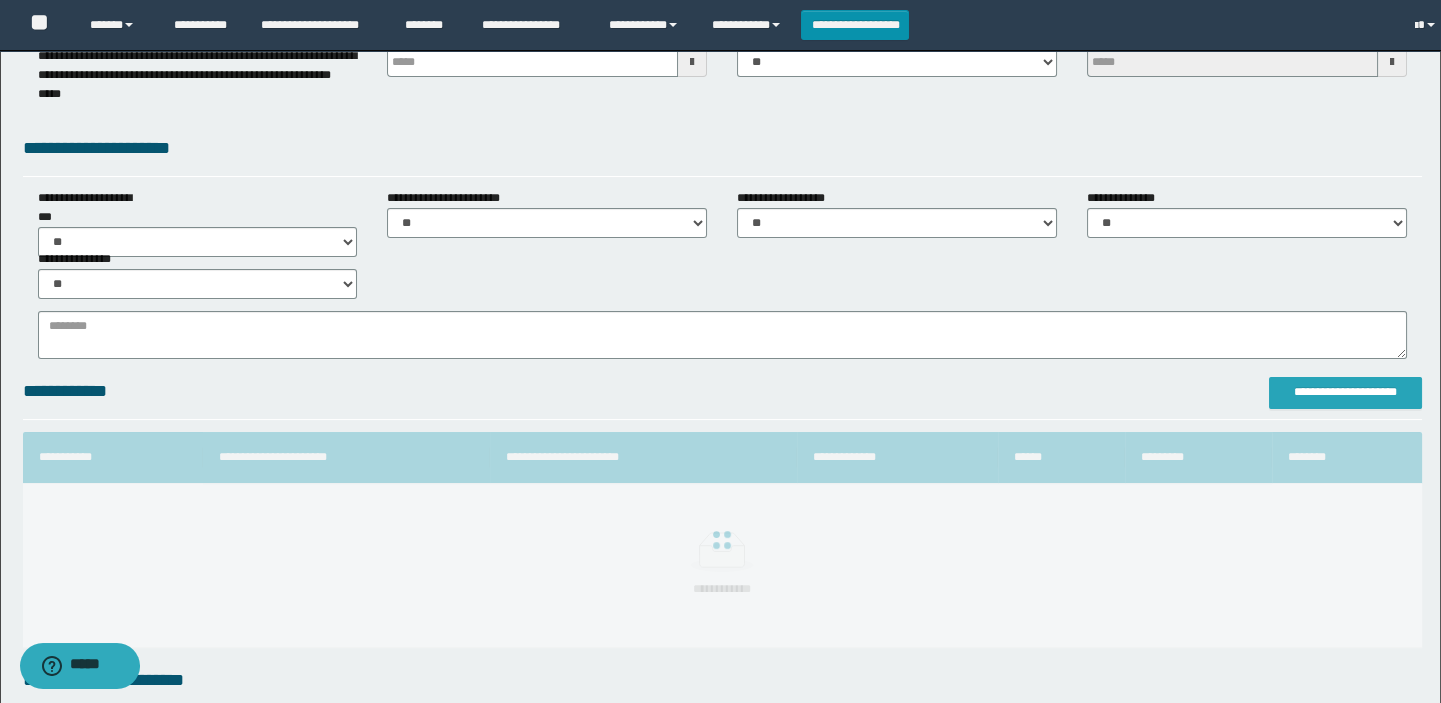 scroll, scrollTop: 0, scrollLeft: 0, axis: both 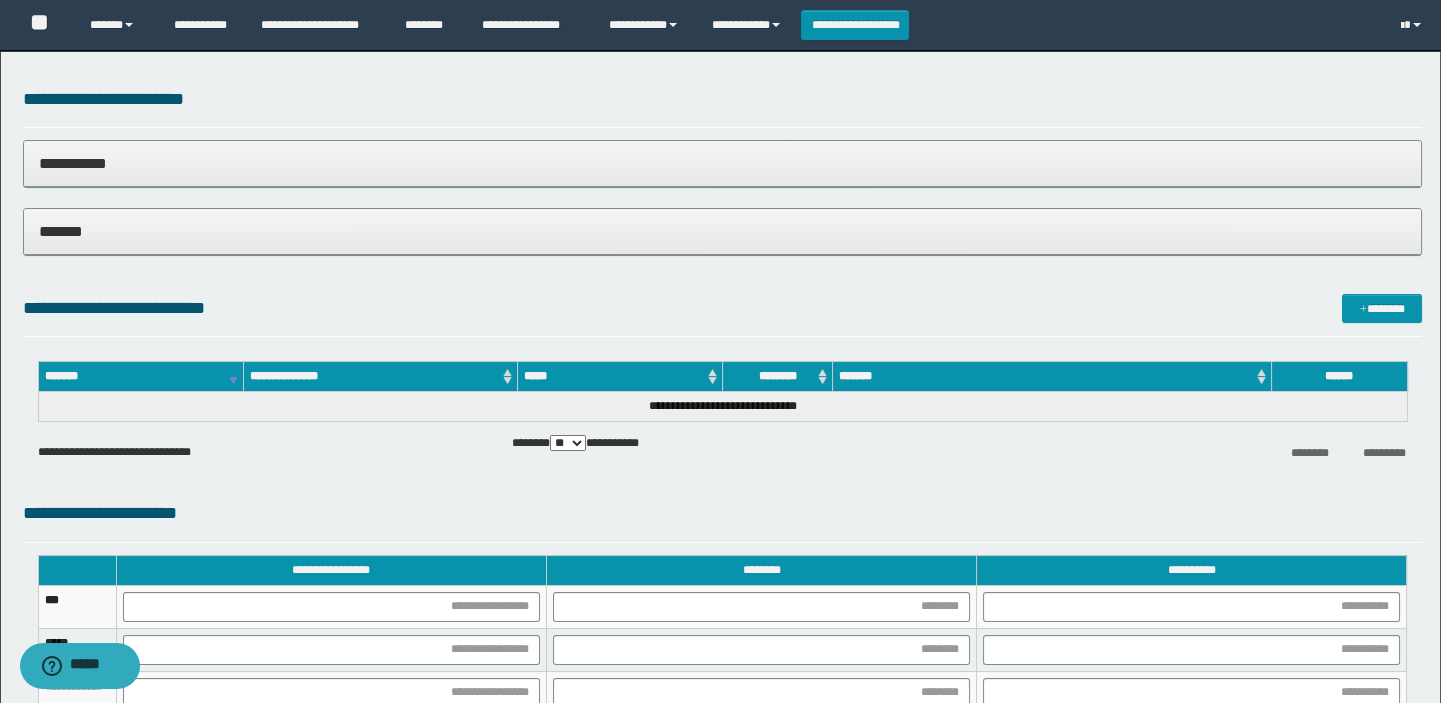 click on "*******" at bounding box center (723, 231) 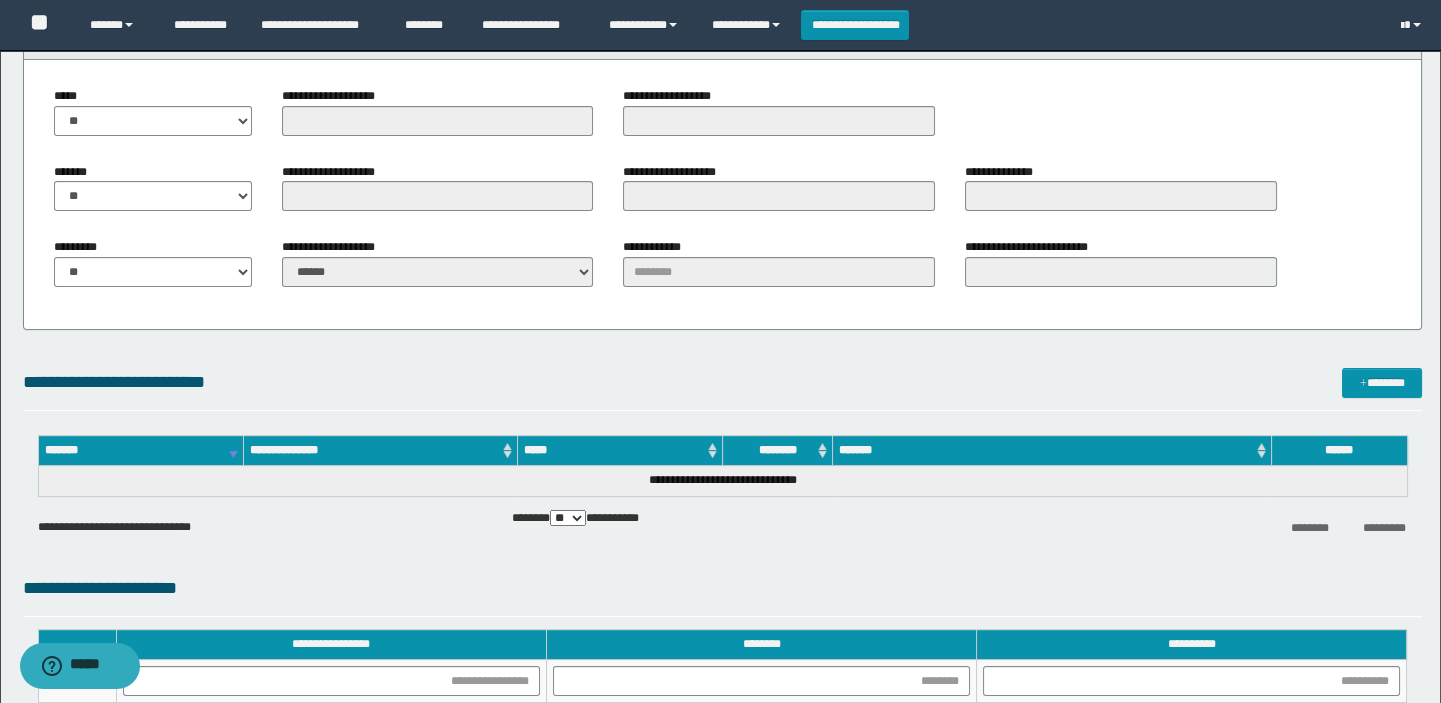 scroll, scrollTop: 909, scrollLeft: 0, axis: vertical 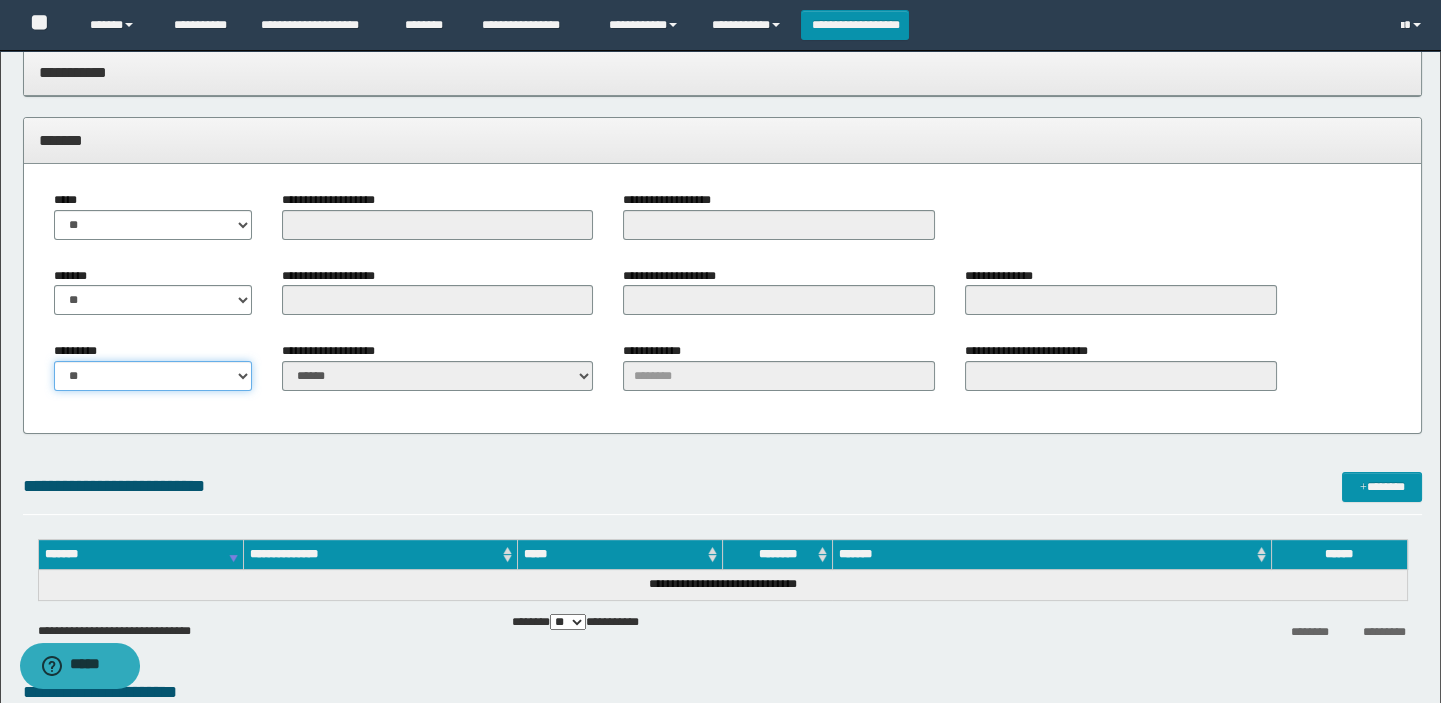 click on "**
**" at bounding box center [153, 376] 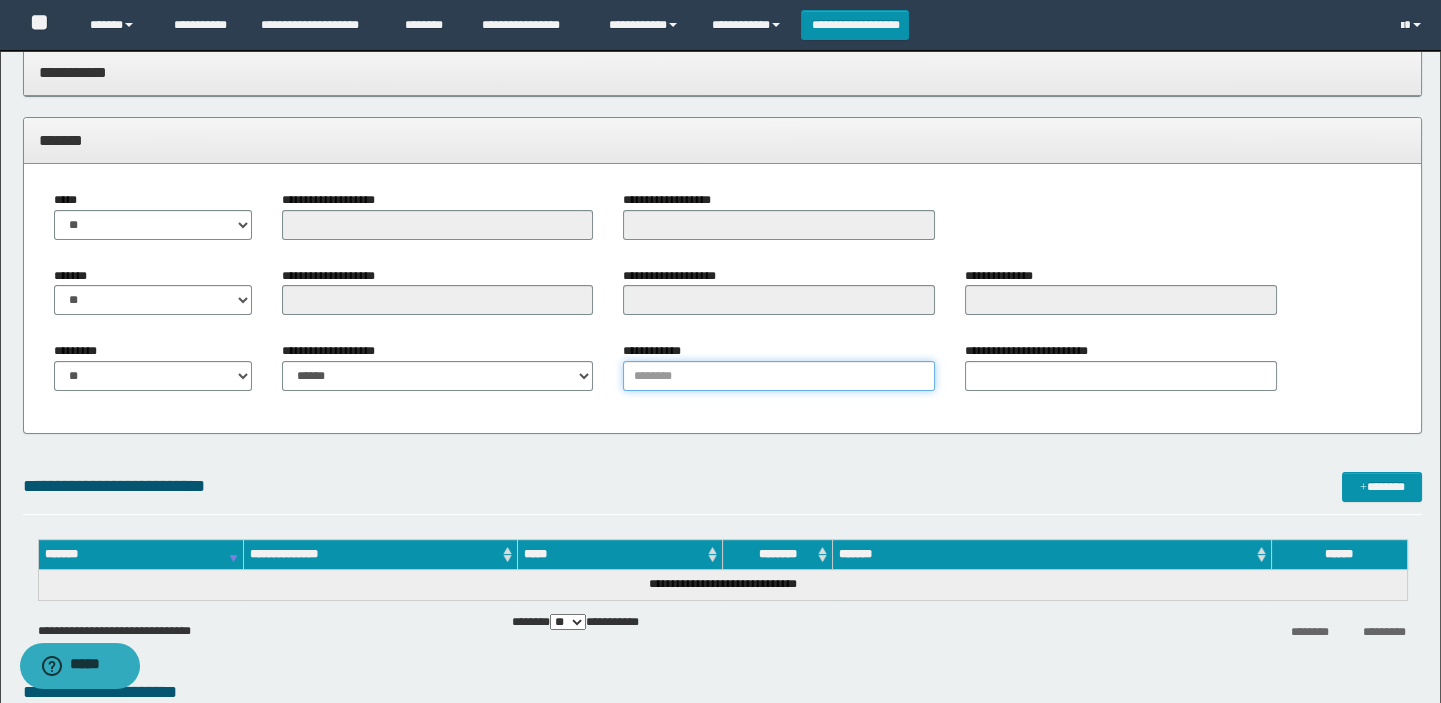 click on "**********" at bounding box center (779, 376) 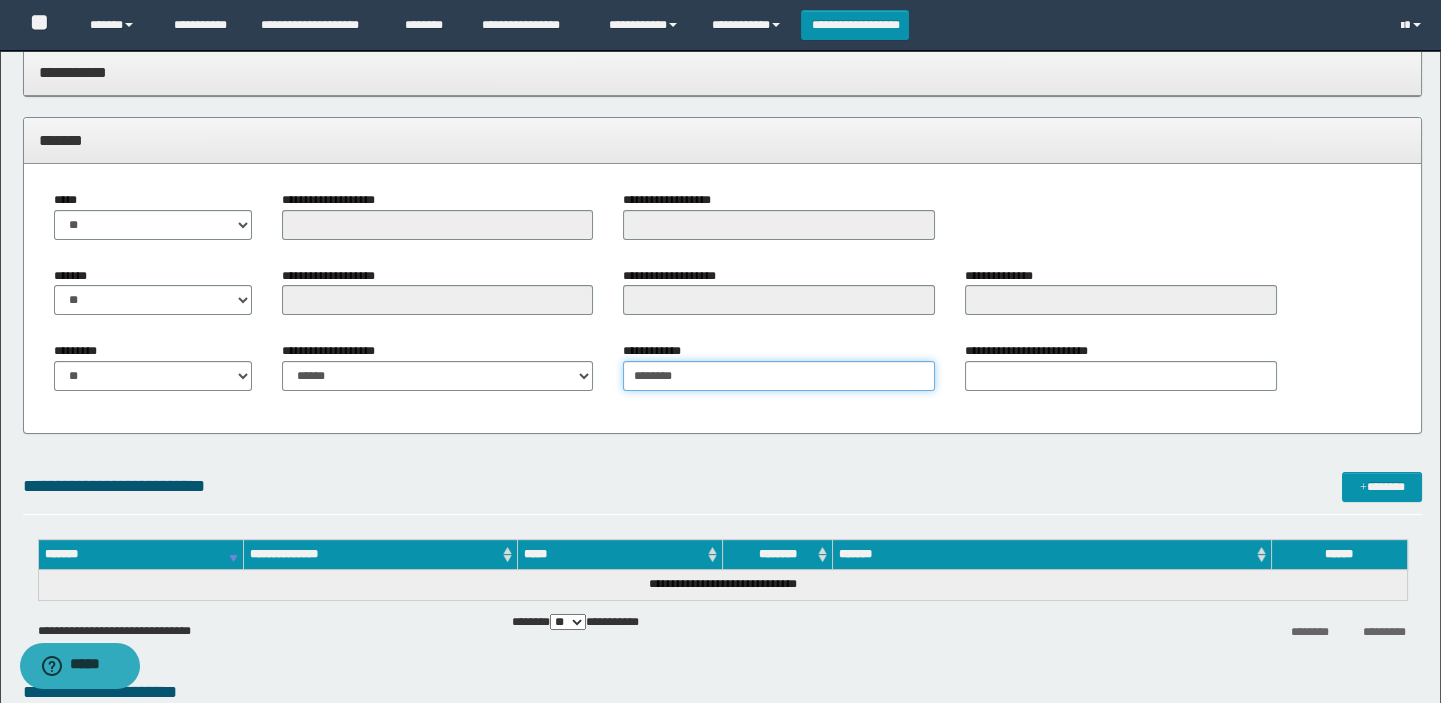 type on "********" 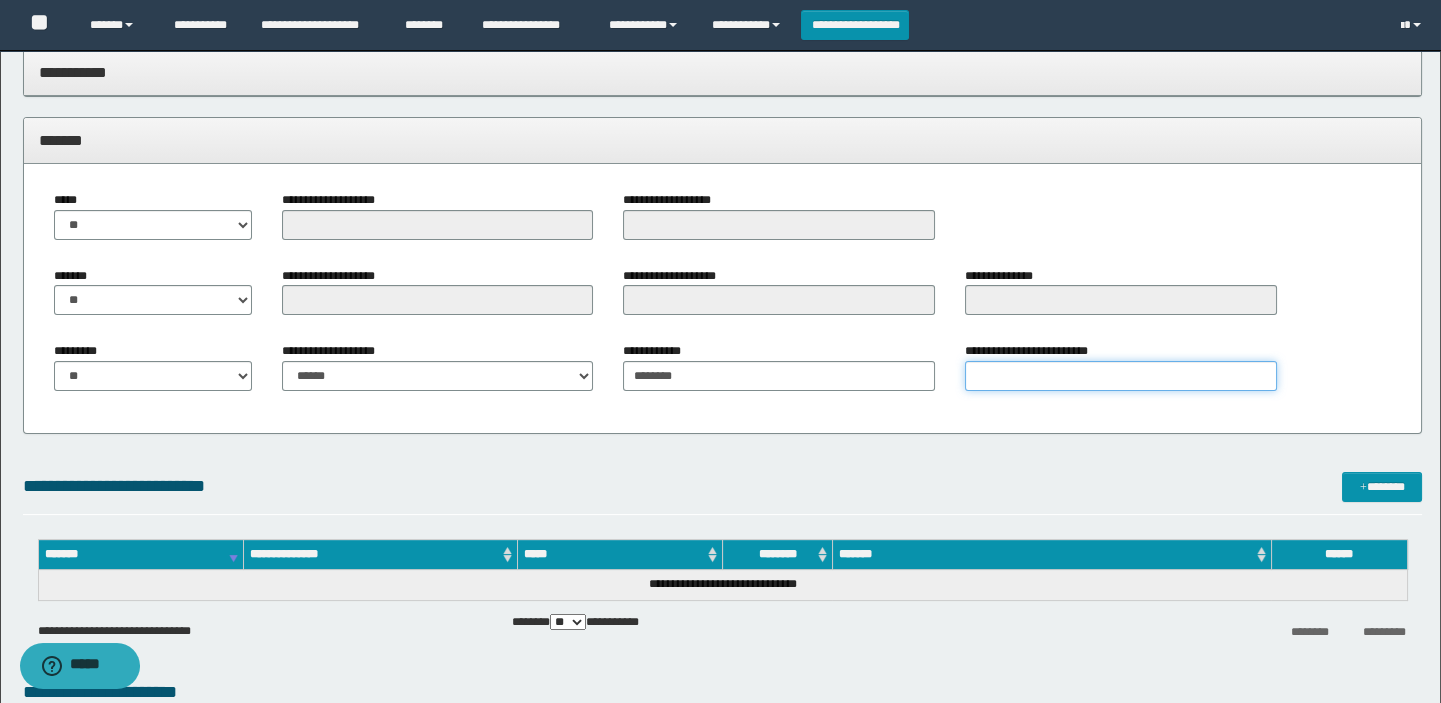click on "**********" at bounding box center (1121, 376) 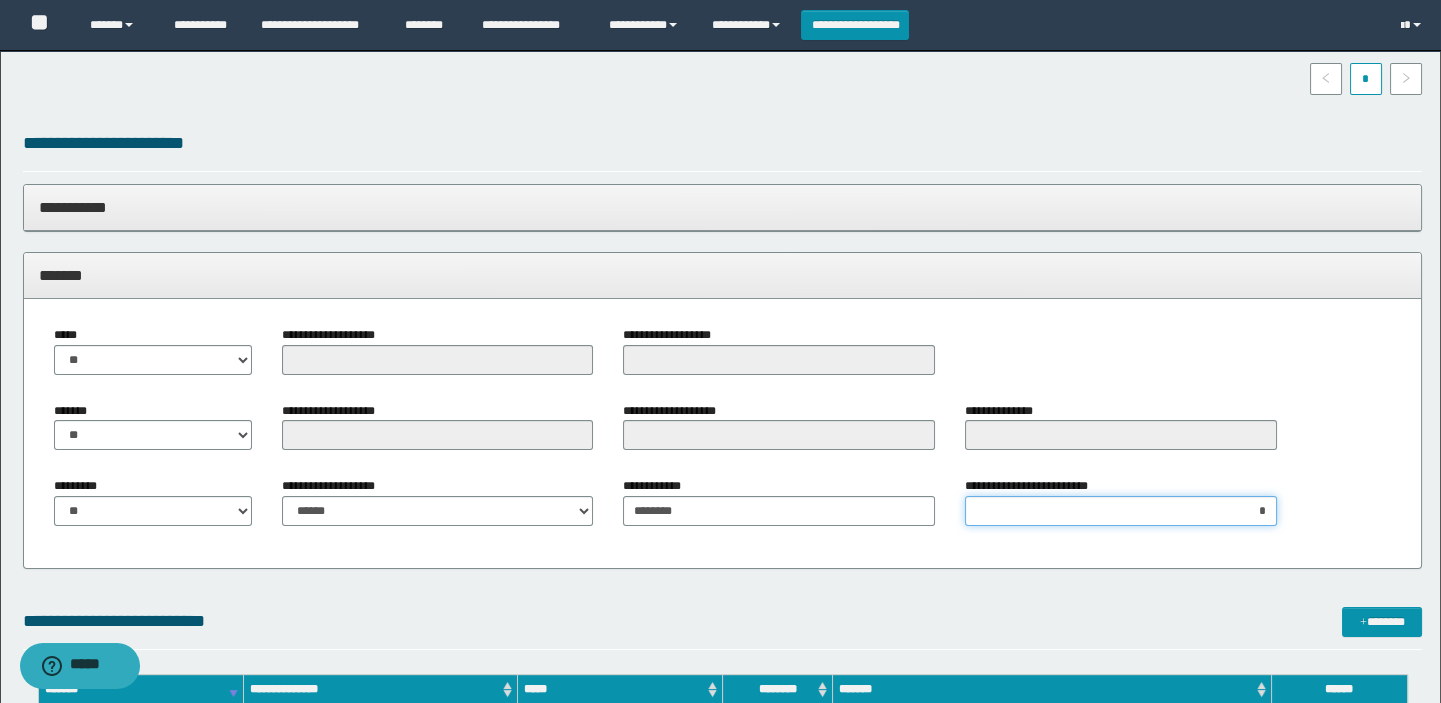scroll, scrollTop: 765, scrollLeft: 0, axis: vertical 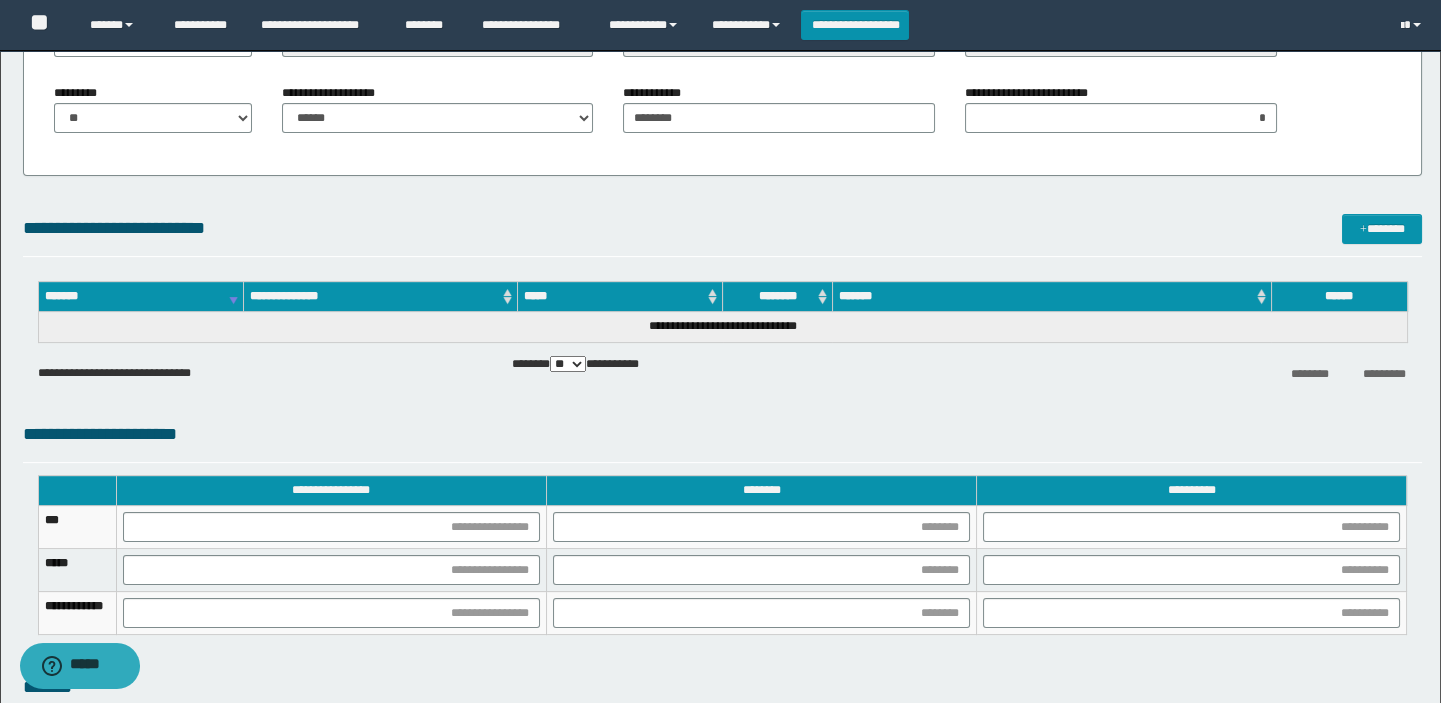 click on "**********" at bounding box center (723, 228) 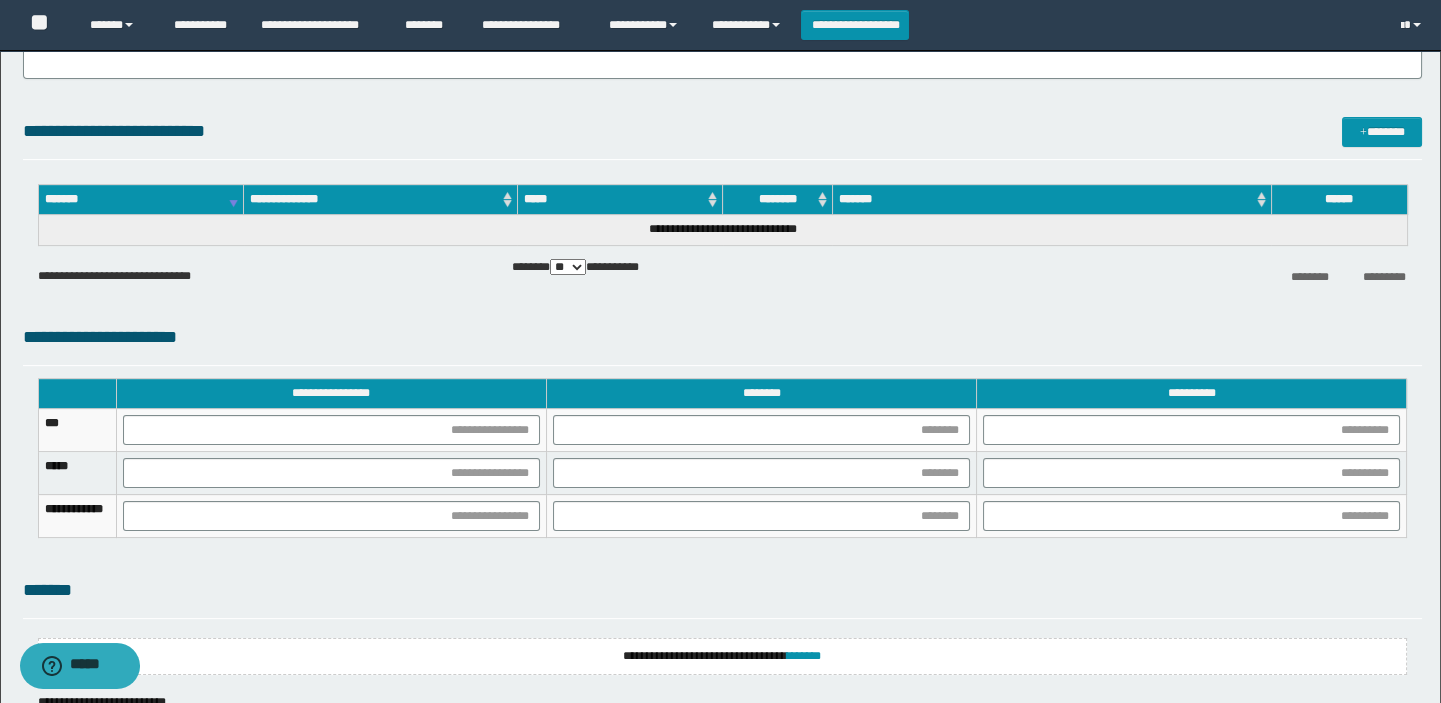 scroll, scrollTop: 1095, scrollLeft: 0, axis: vertical 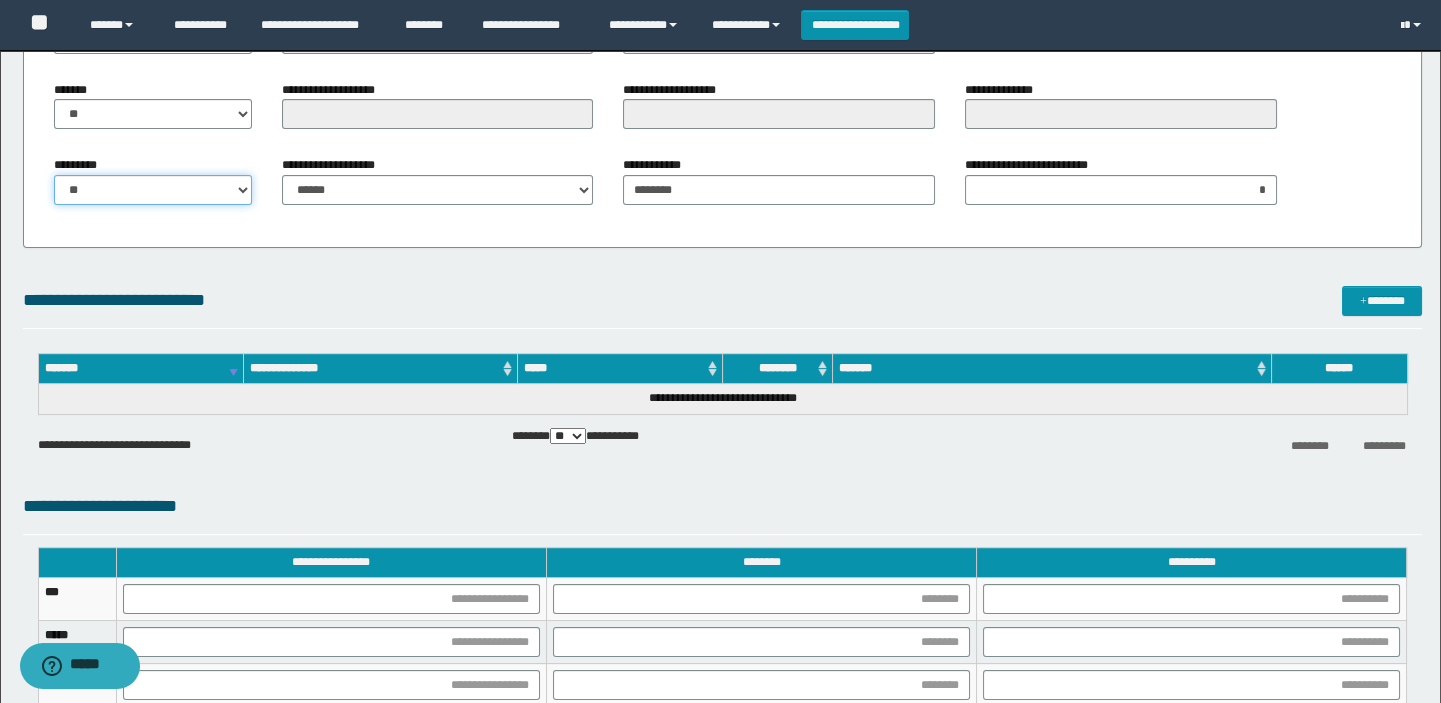 click on "**
**" at bounding box center (153, 190) 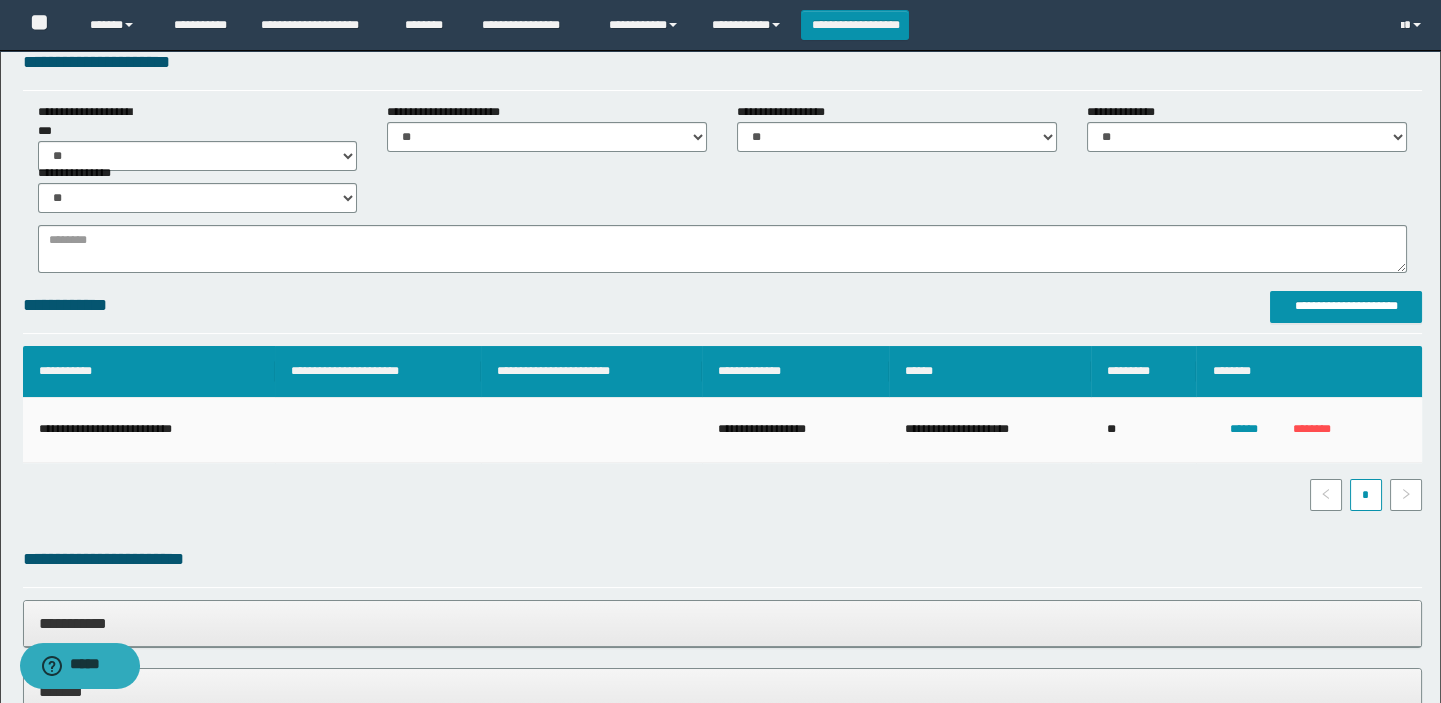 scroll, scrollTop: 0, scrollLeft: 0, axis: both 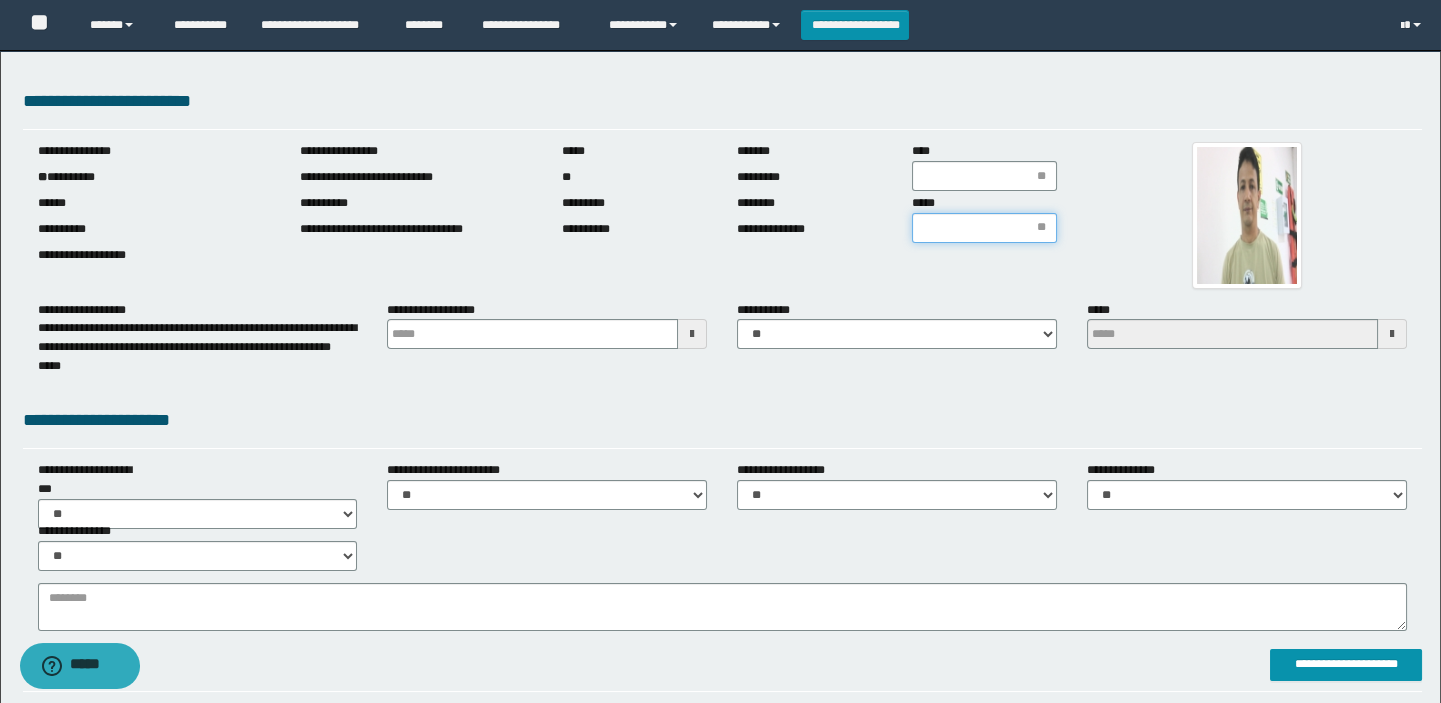 click on "*****" at bounding box center [984, 228] 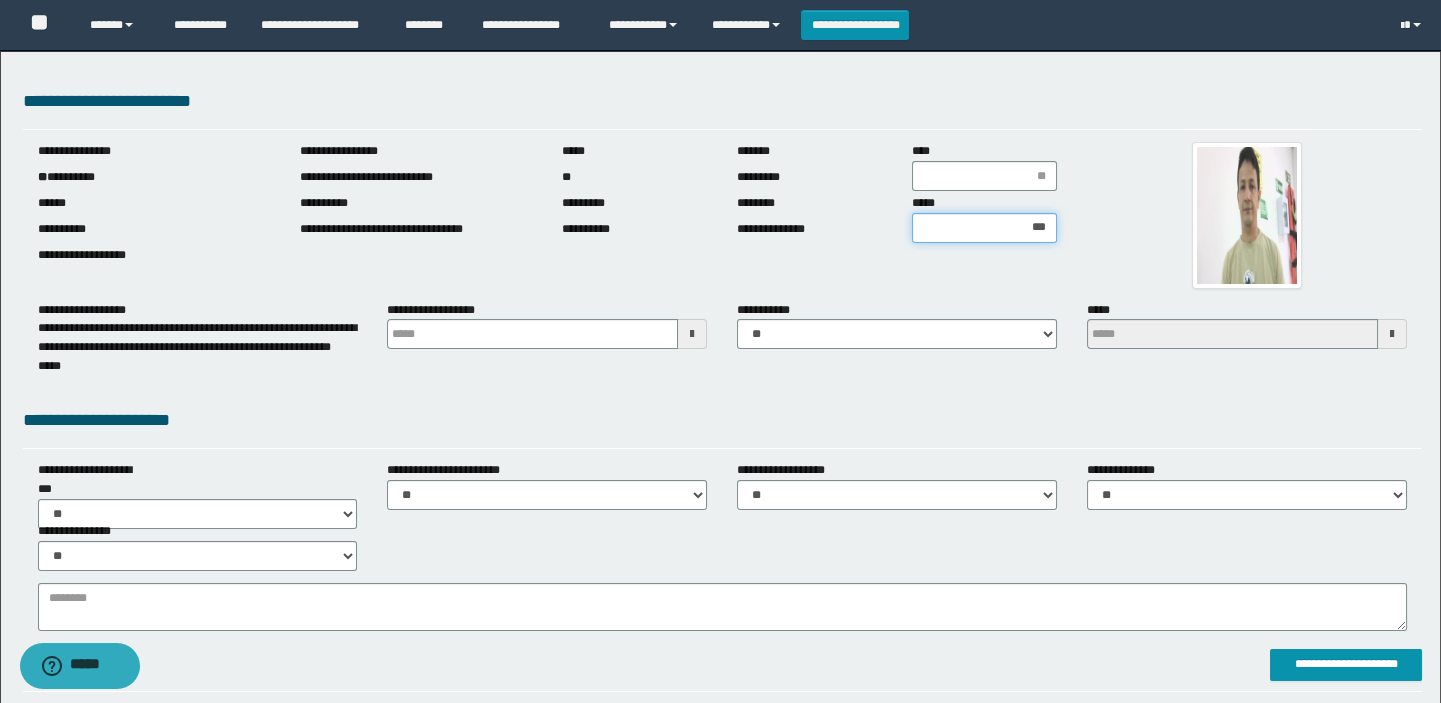 type on "****" 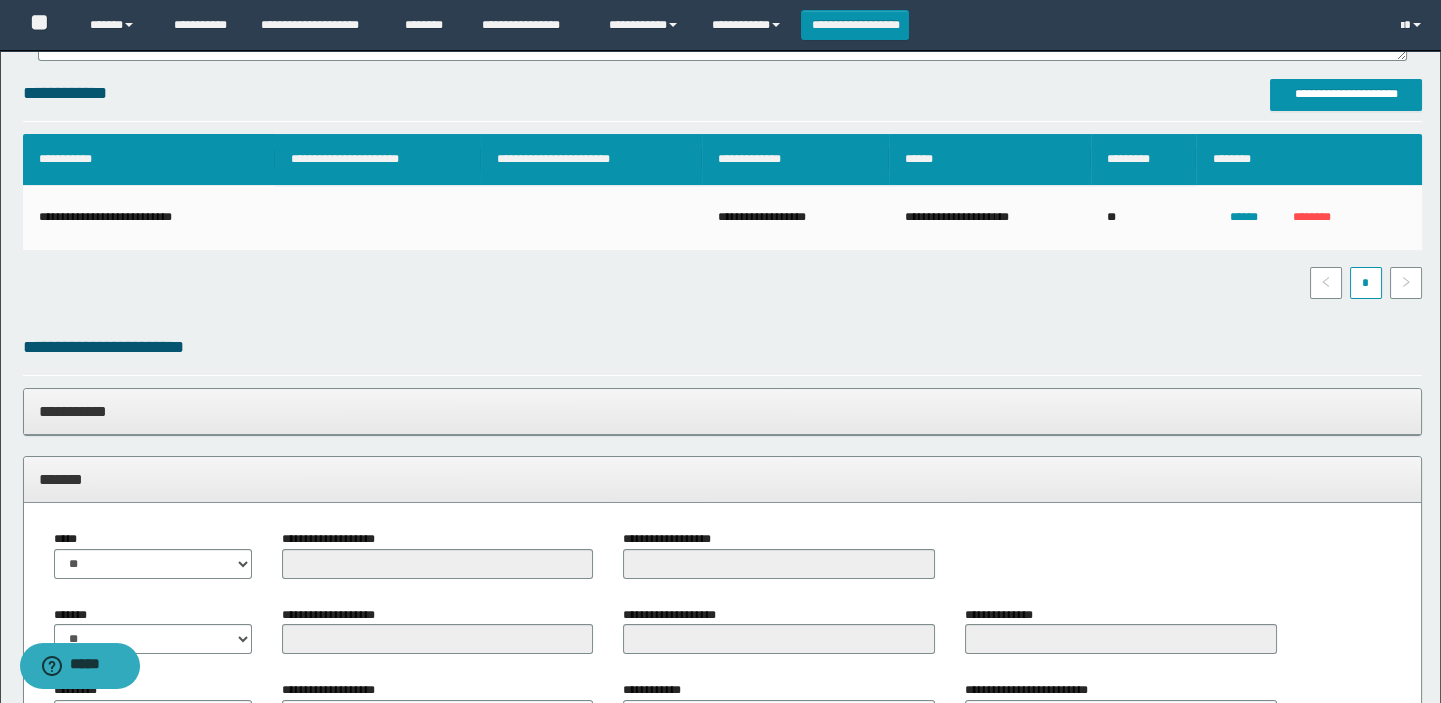 scroll, scrollTop: 909, scrollLeft: 0, axis: vertical 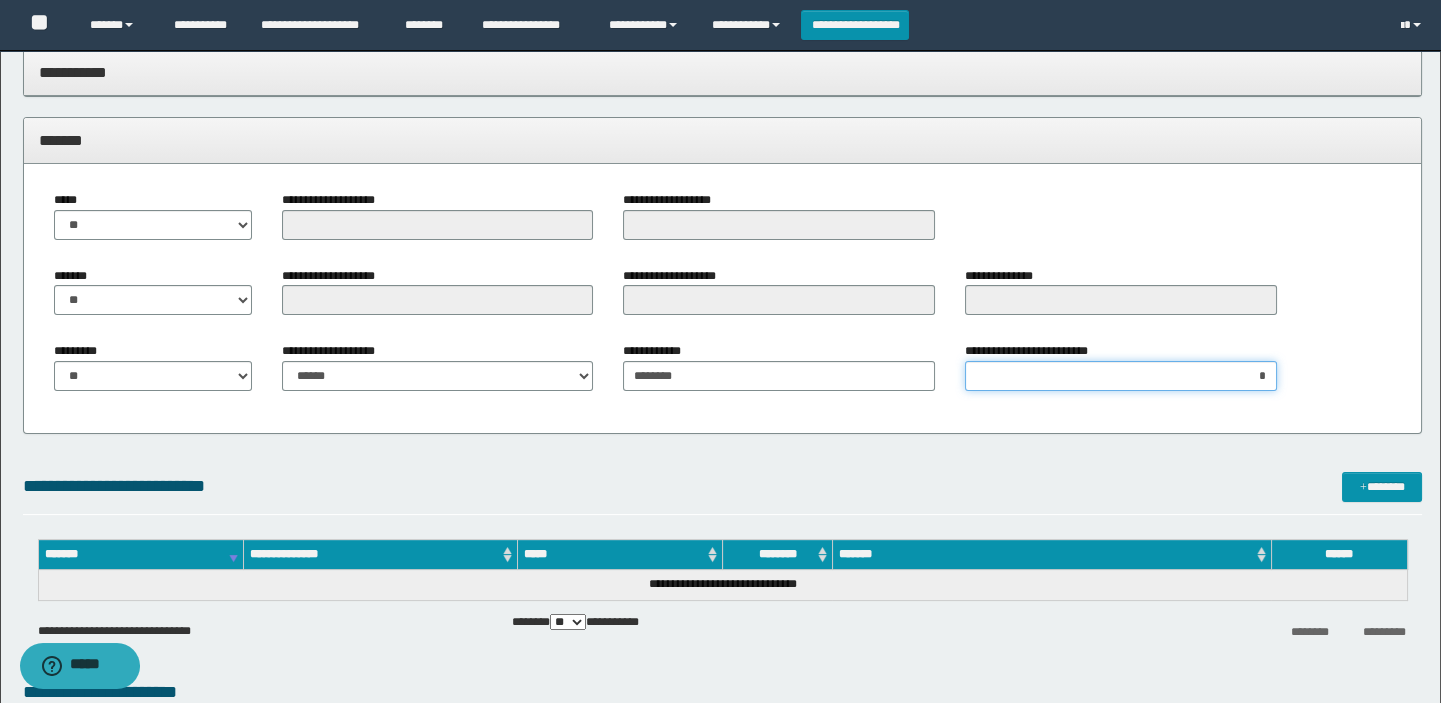 drag, startPoint x: 1200, startPoint y: 385, endPoint x: 1318, endPoint y: 384, distance: 118.004234 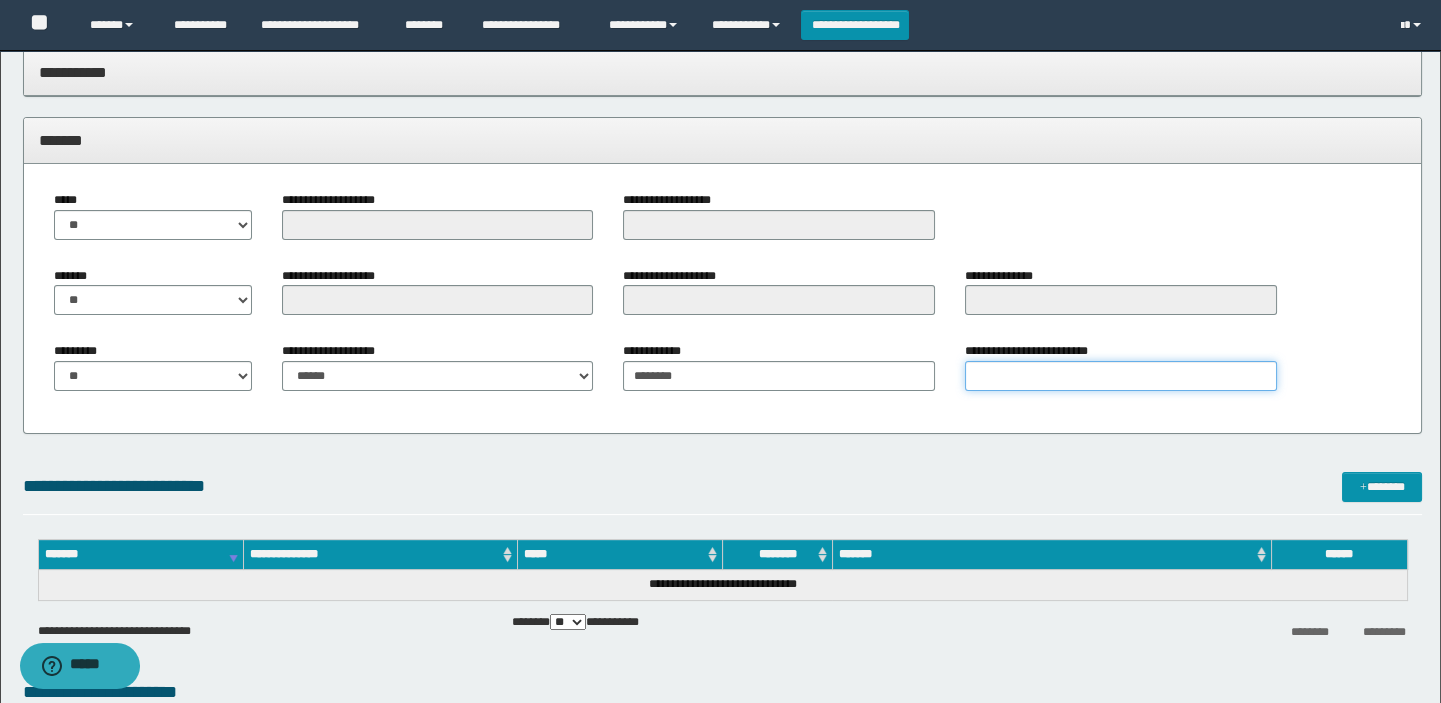 type on "*" 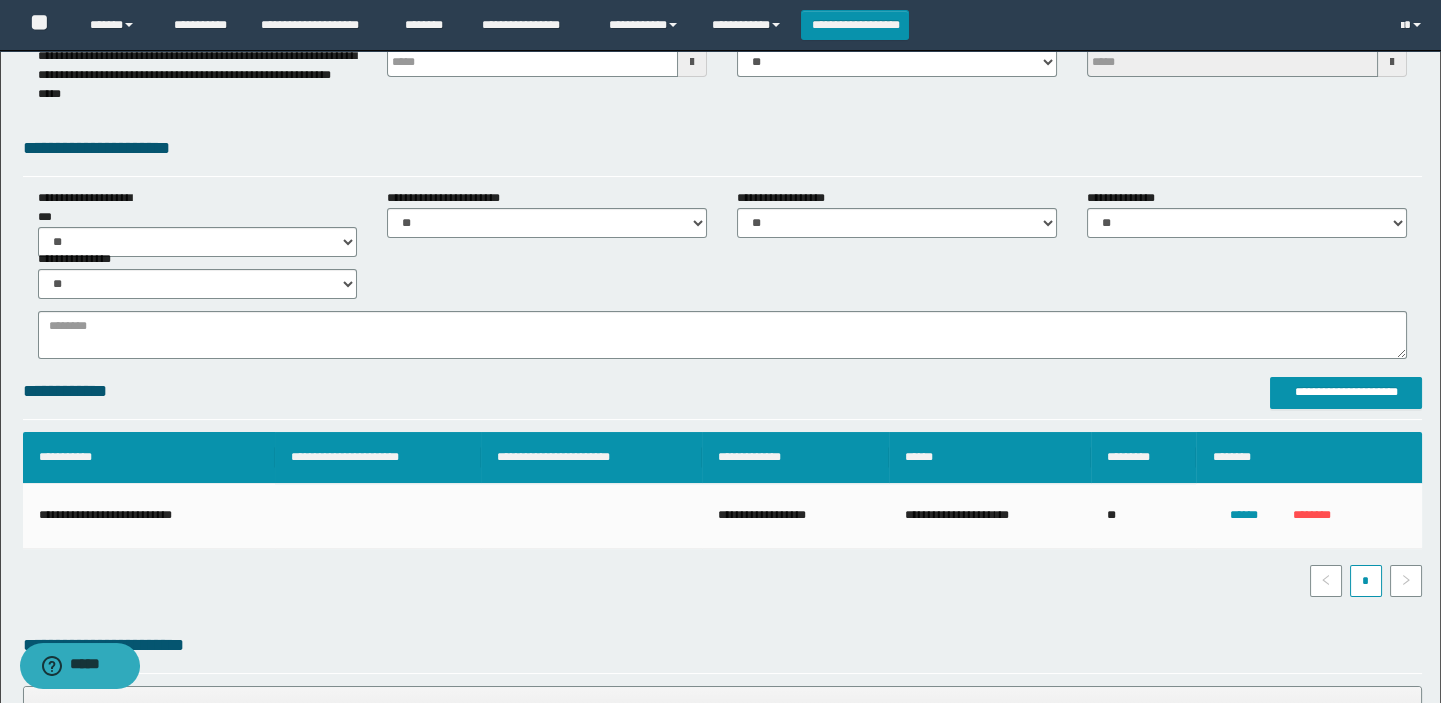 scroll, scrollTop: 0, scrollLeft: 0, axis: both 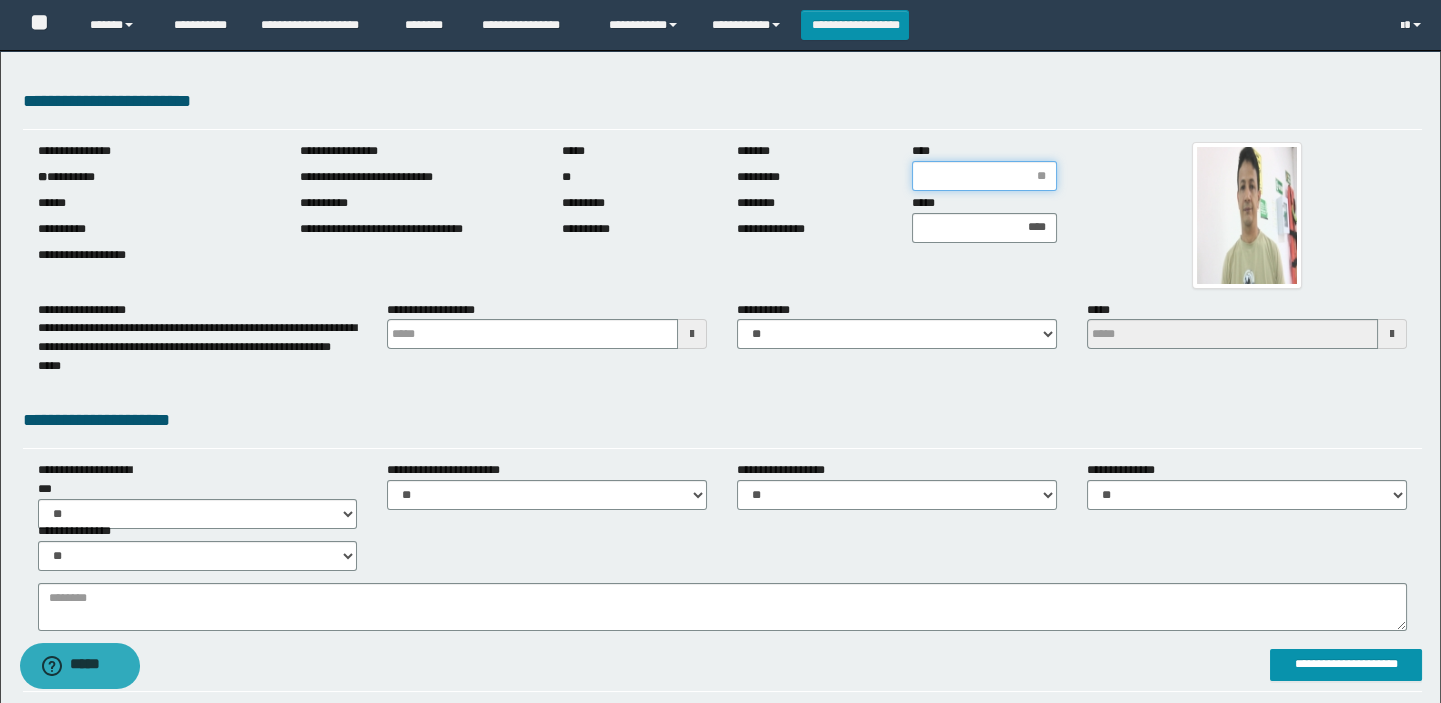 click on "****" at bounding box center [984, 176] 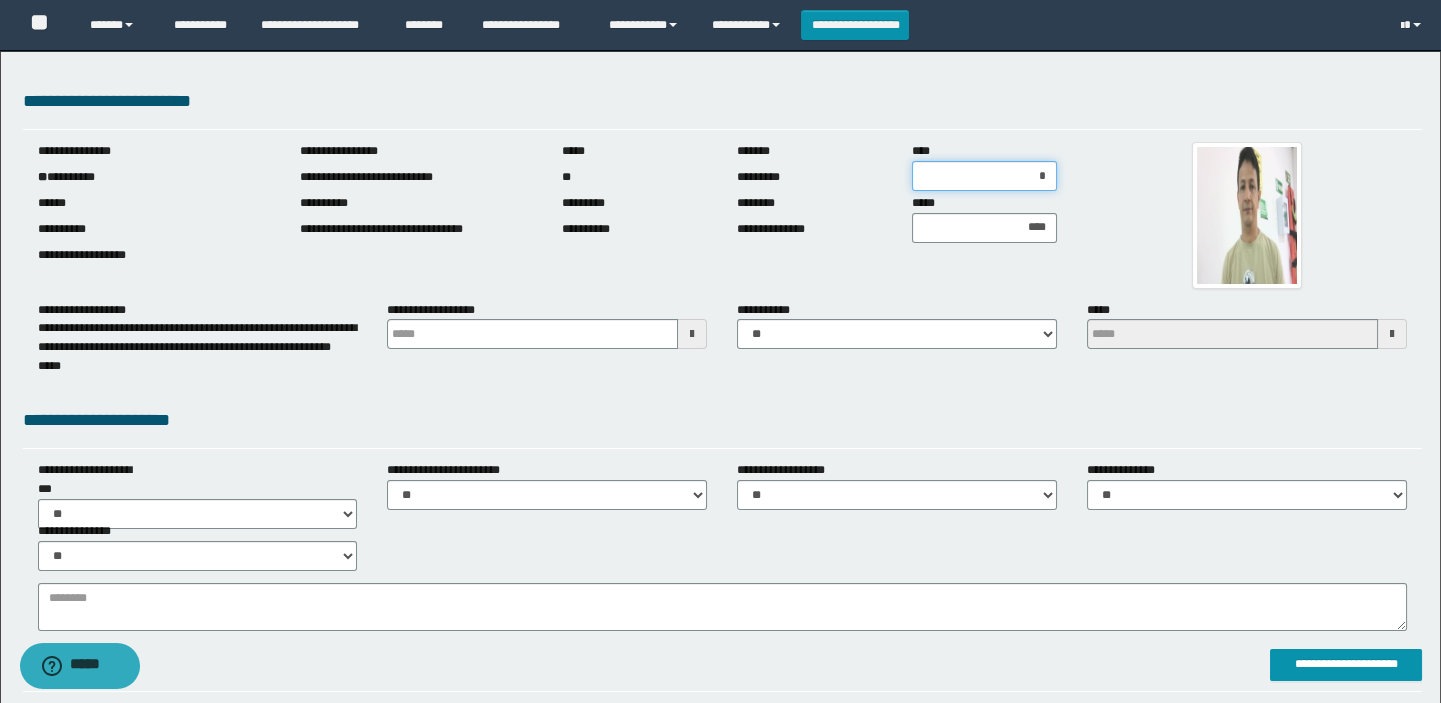 type on "**" 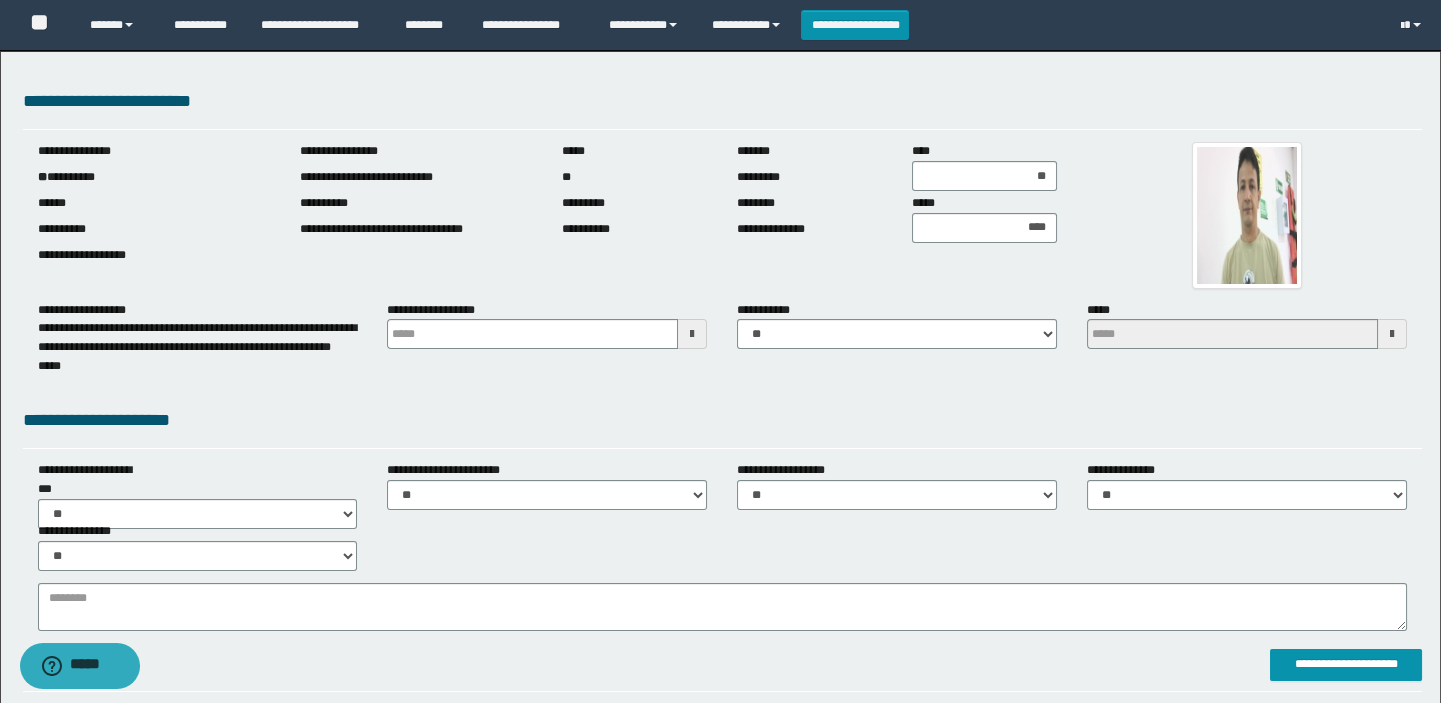 click on "**********" at bounding box center [723, 420] 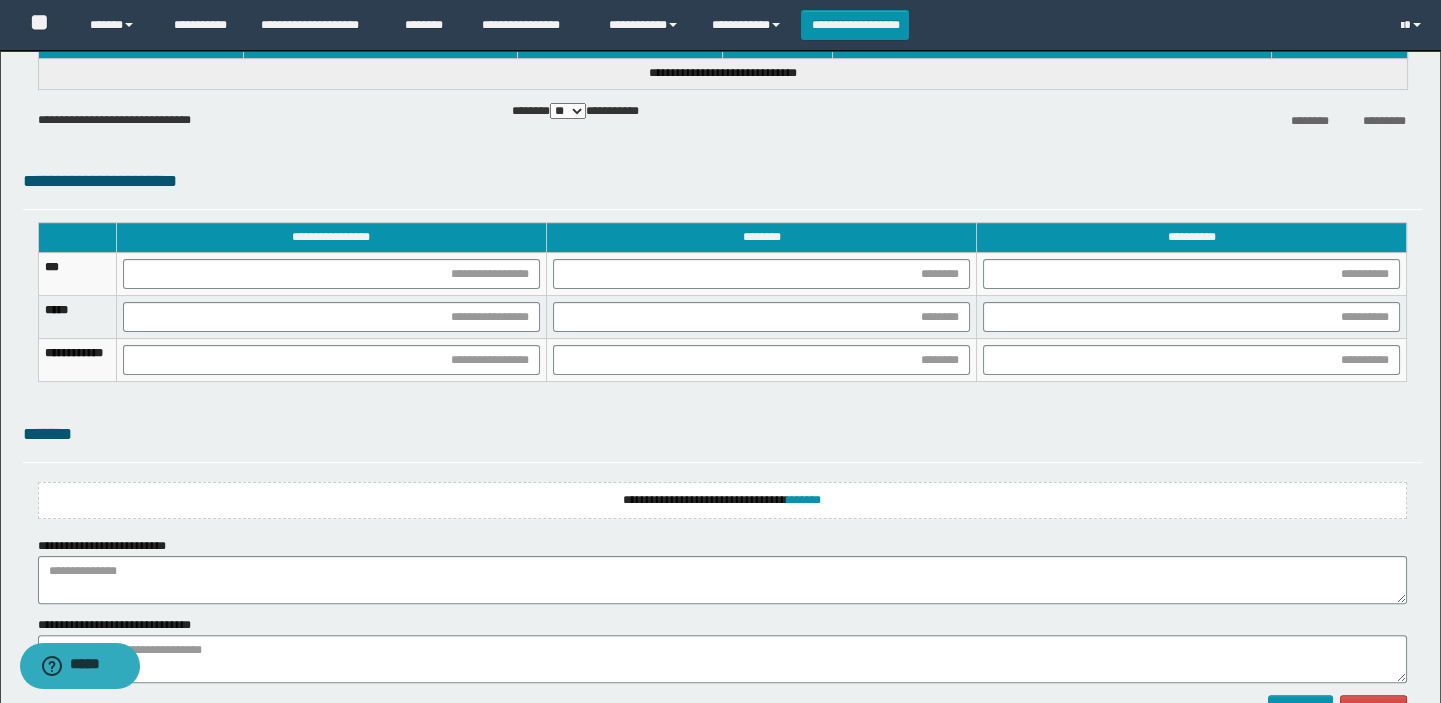 scroll, scrollTop: 1545, scrollLeft: 0, axis: vertical 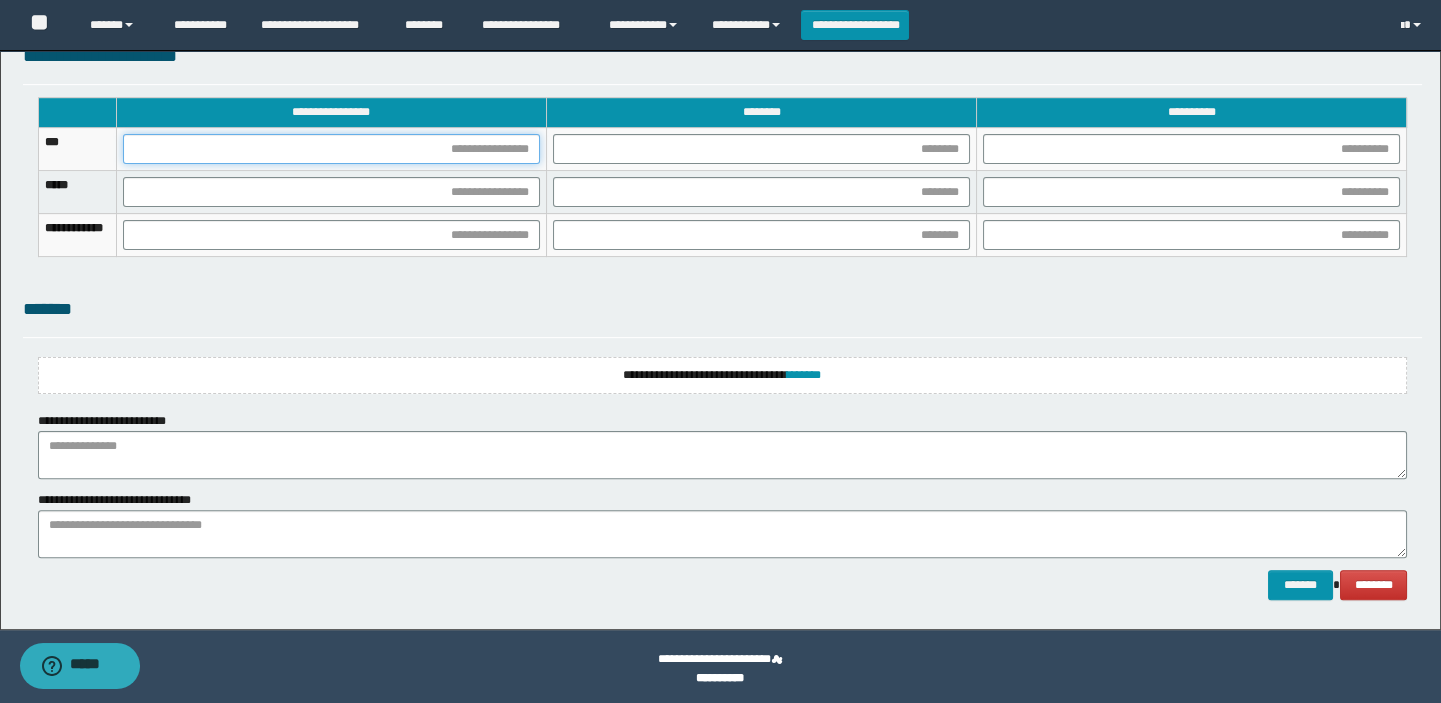 click at bounding box center [331, 149] 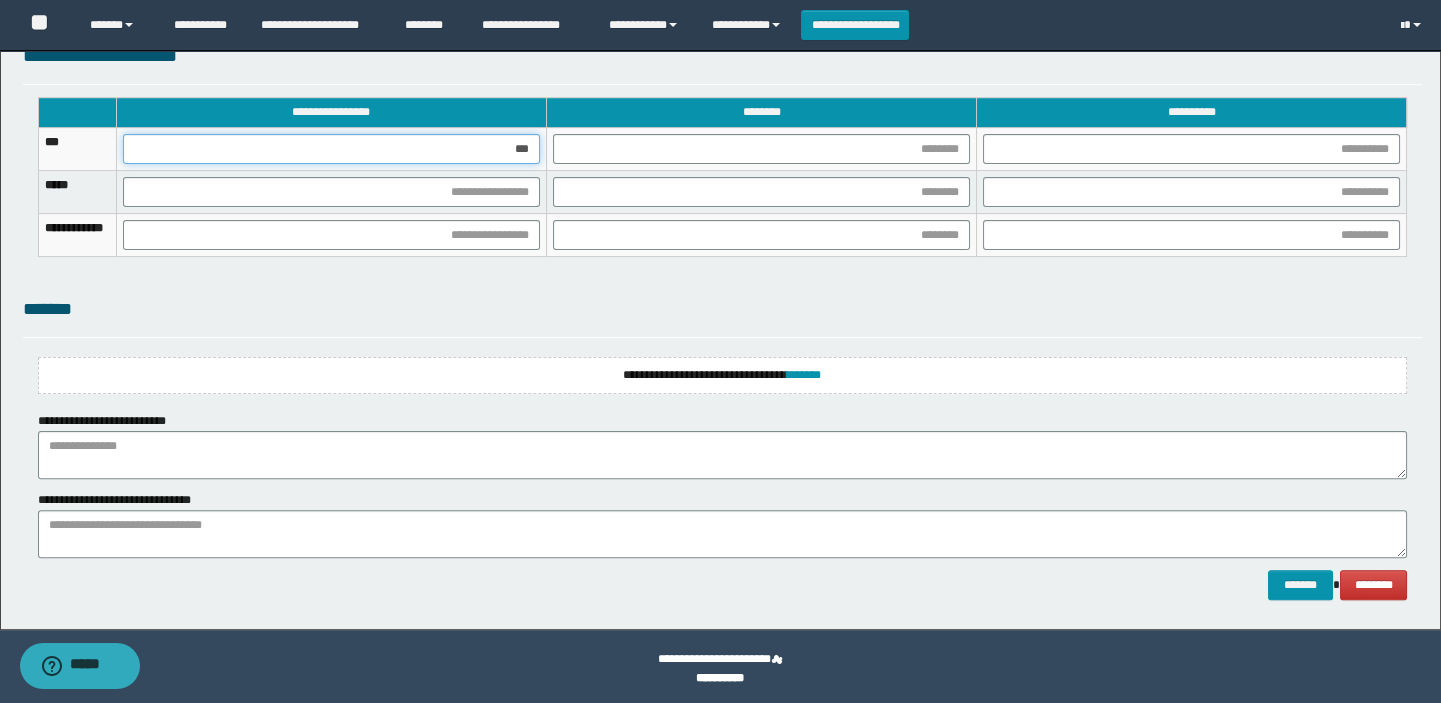 type on "****" 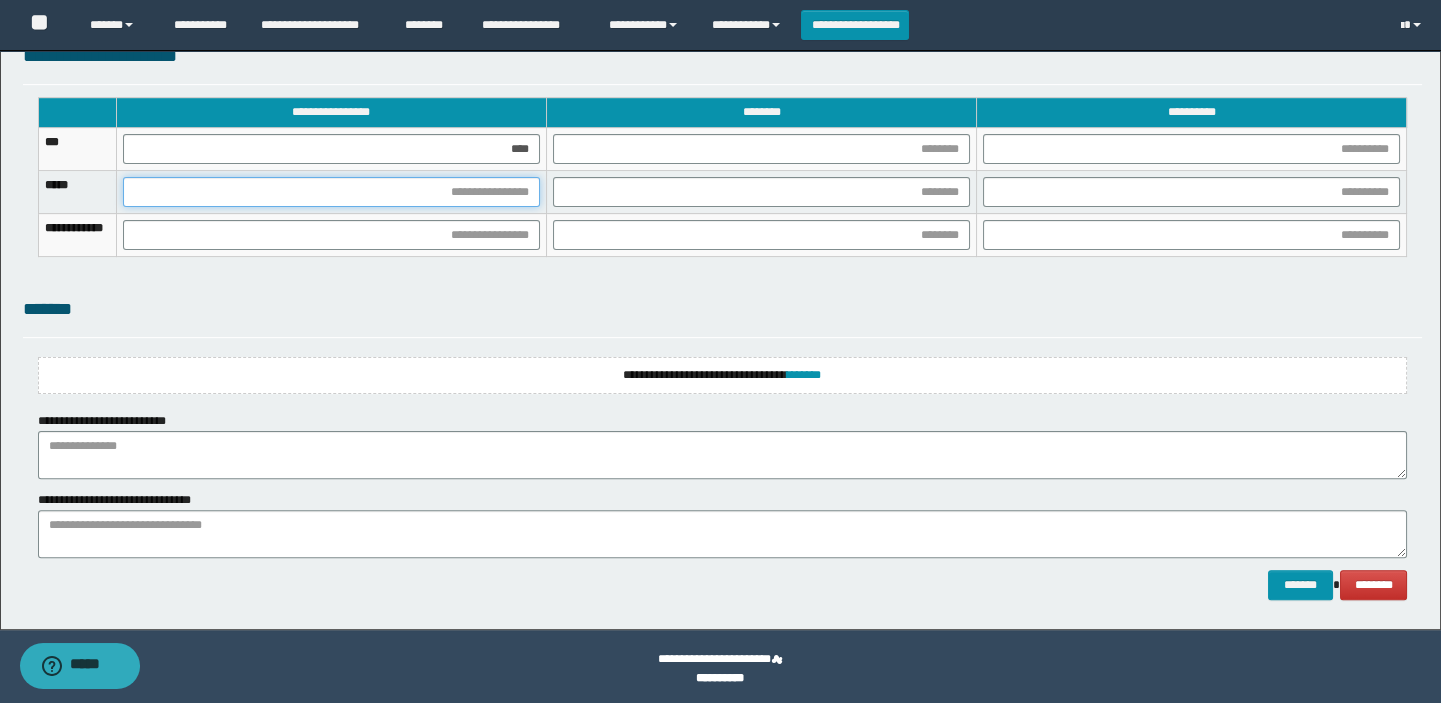 click at bounding box center [331, 192] 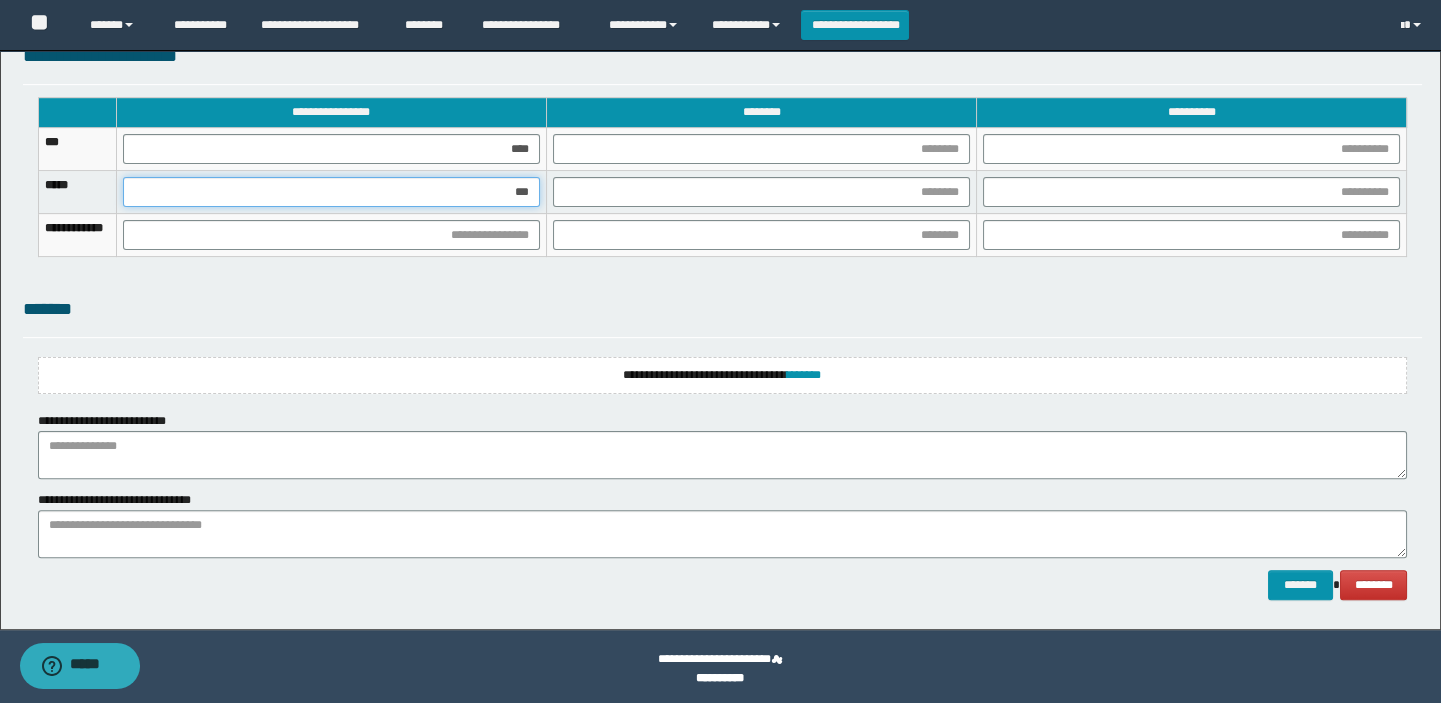type on "****" 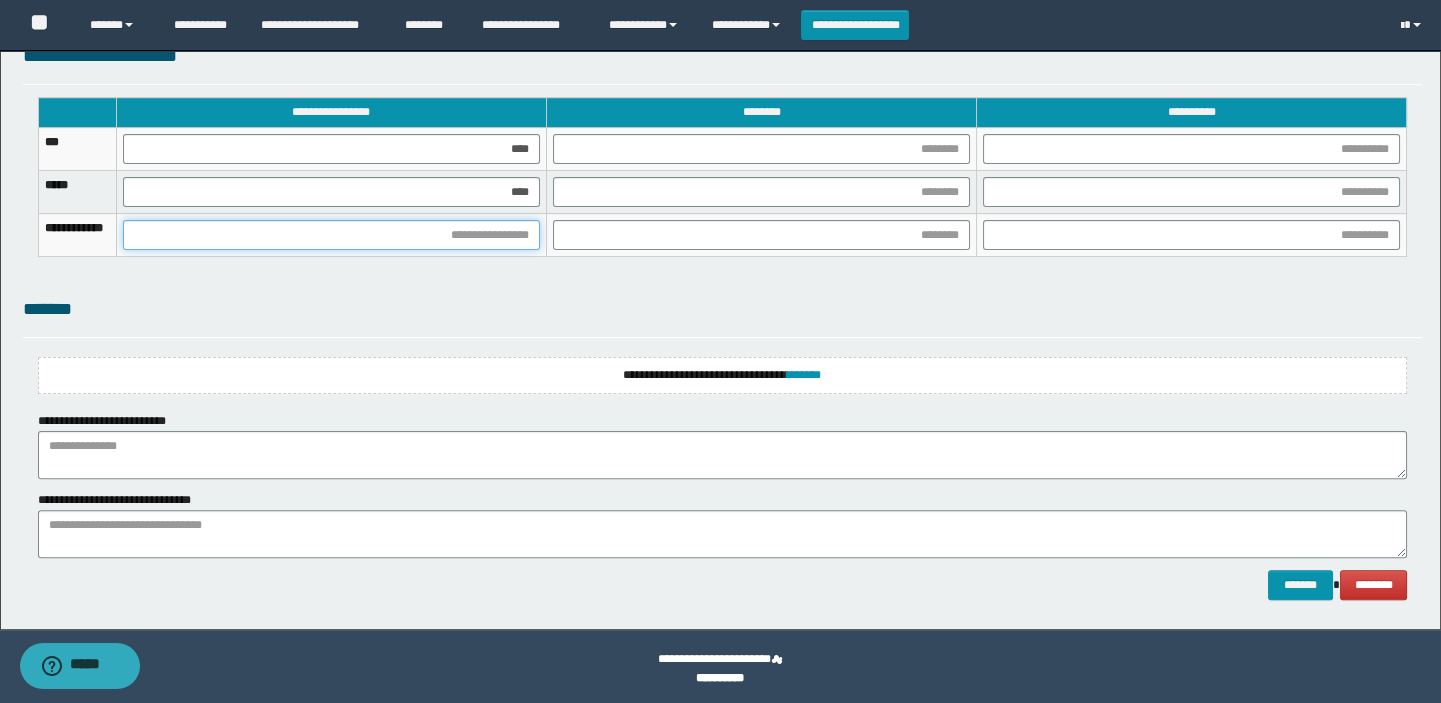 click at bounding box center (331, 235) 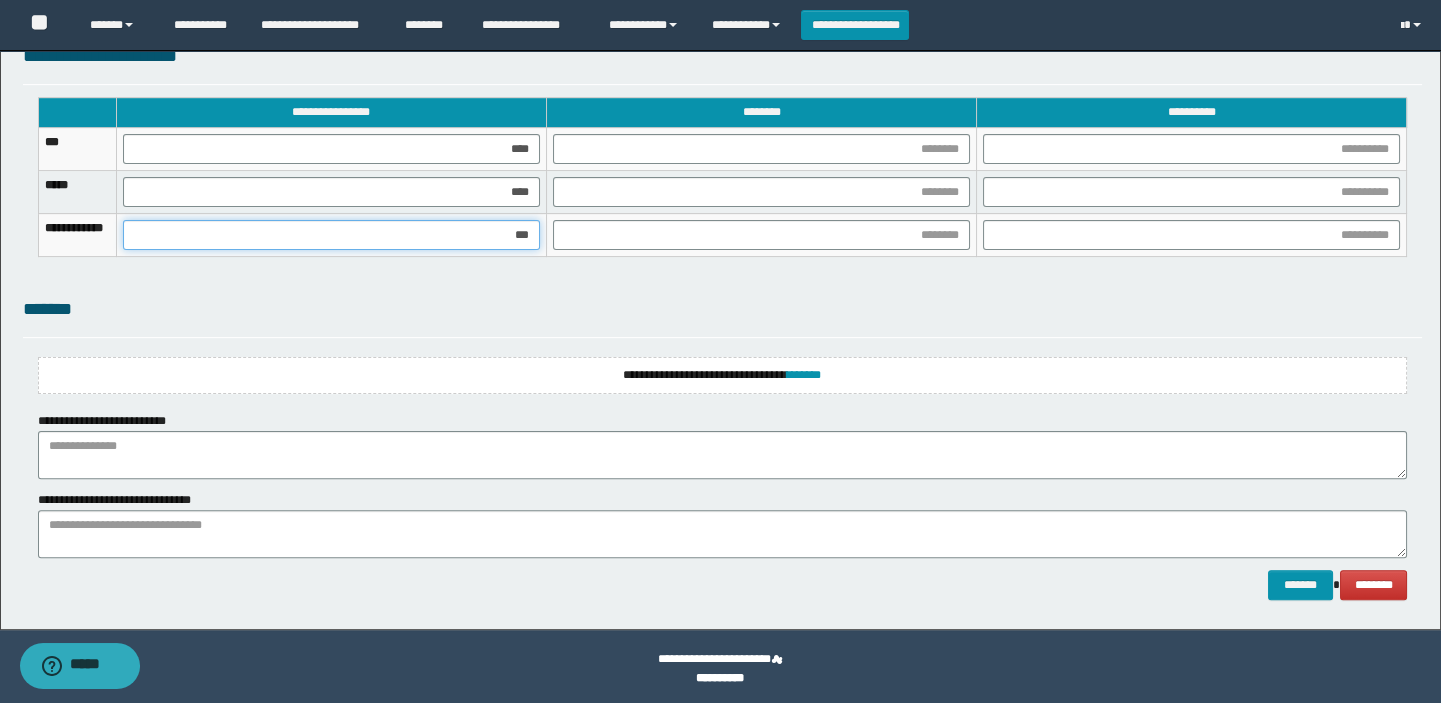type on "****" 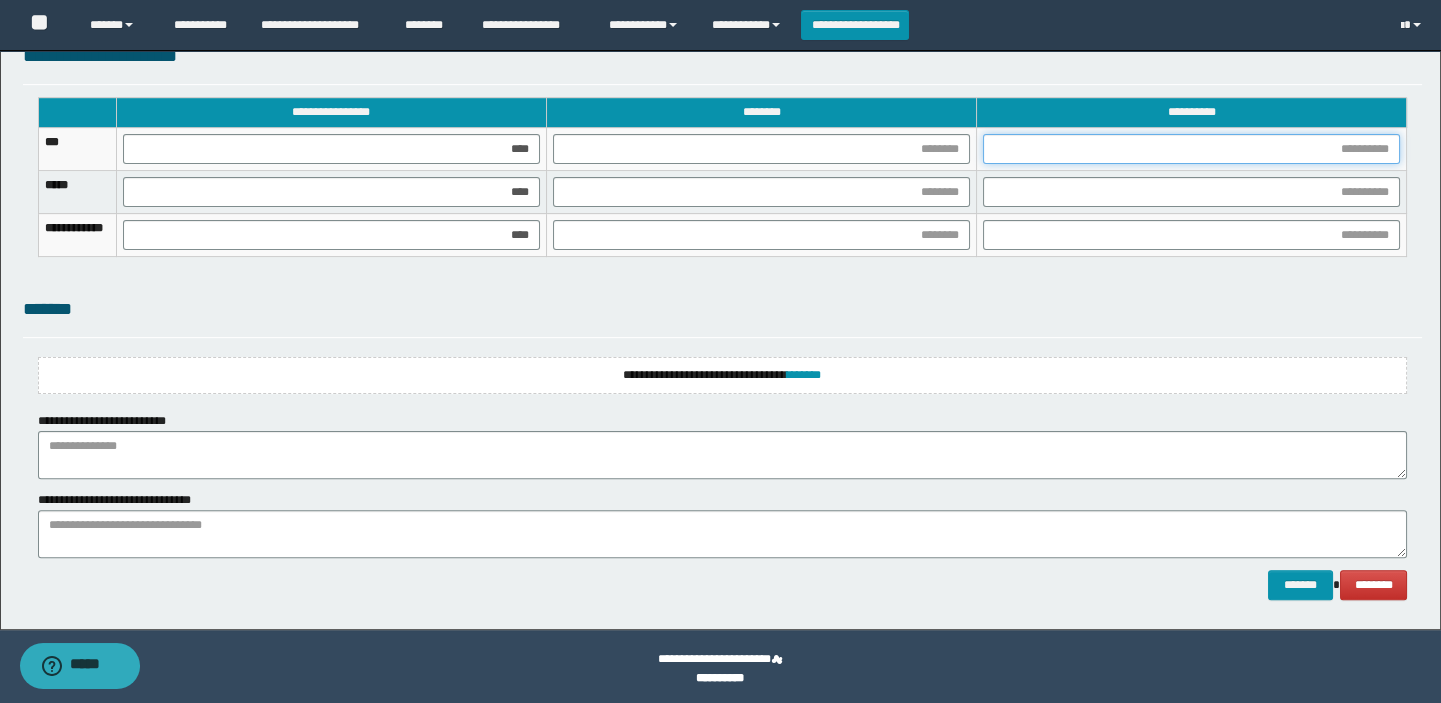 click at bounding box center (1191, 149) 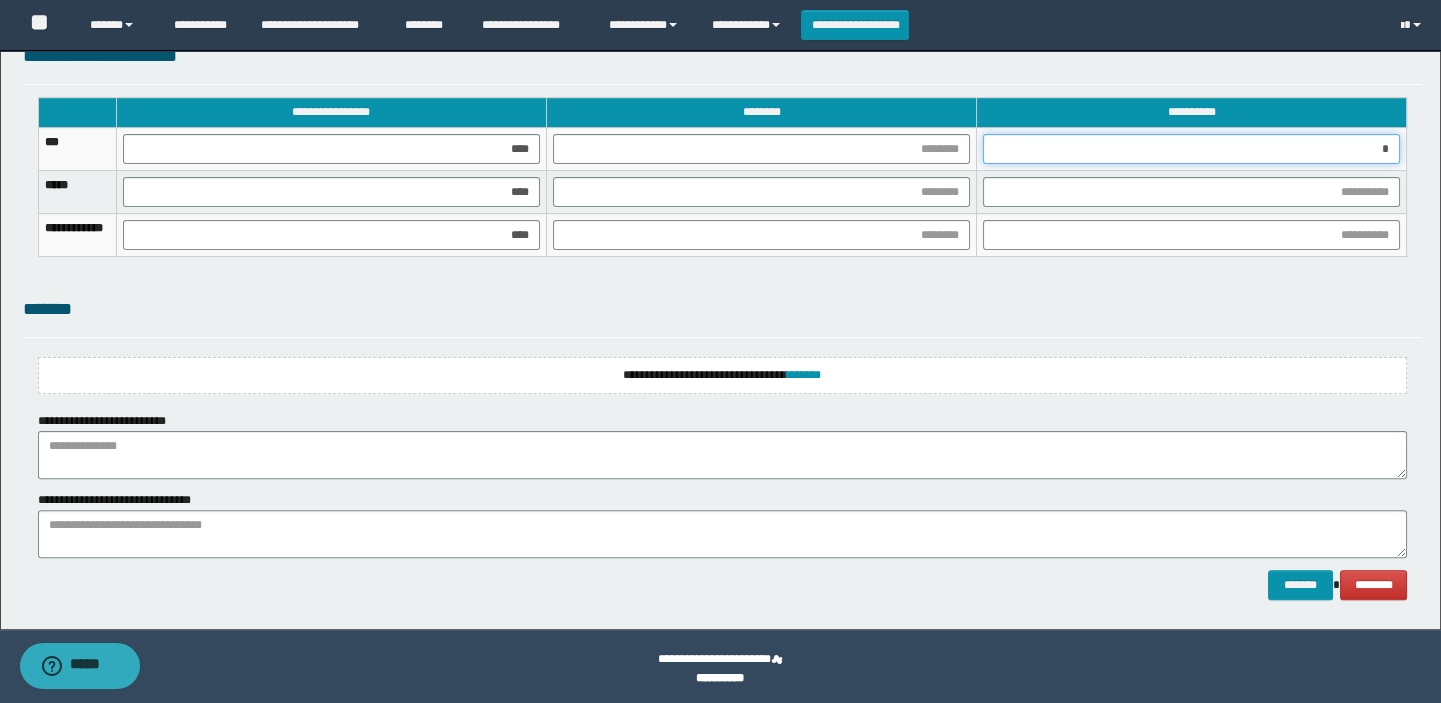 type on "**" 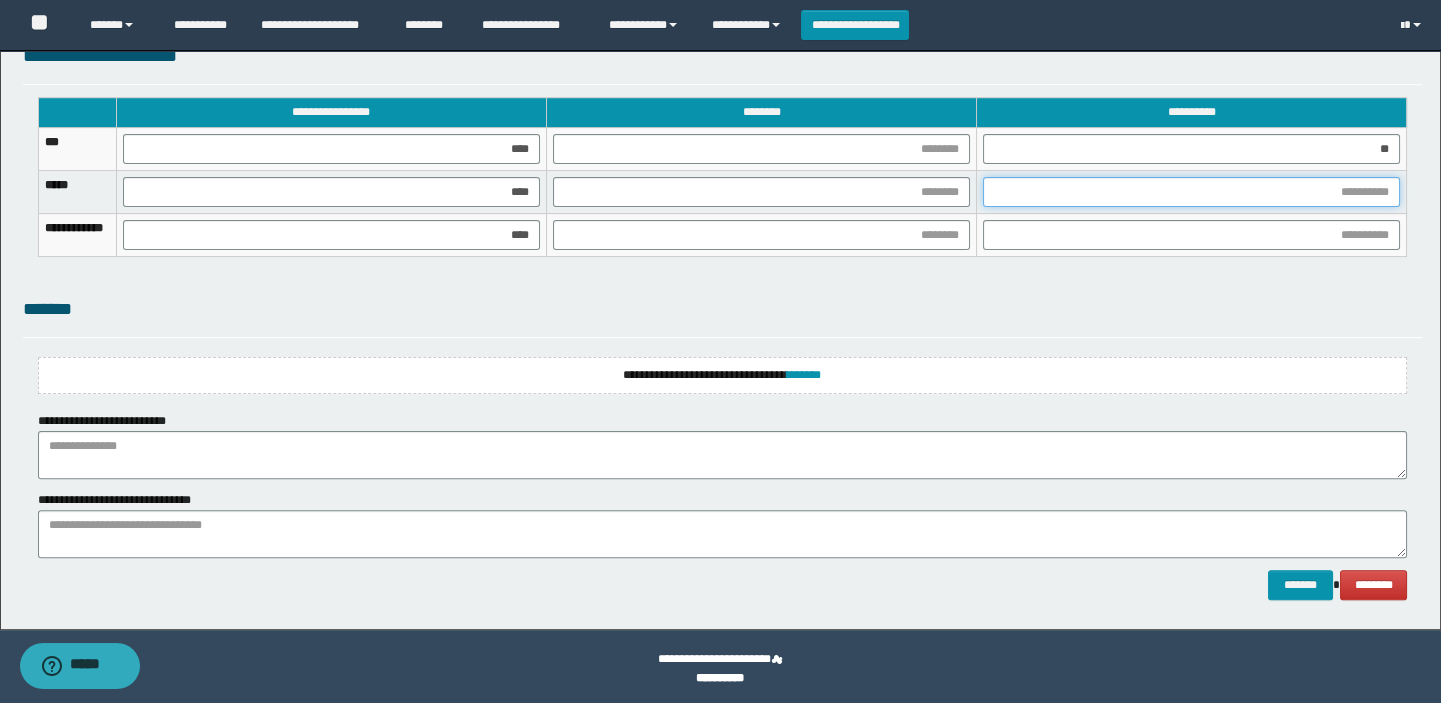 click at bounding box center [1191, 192] 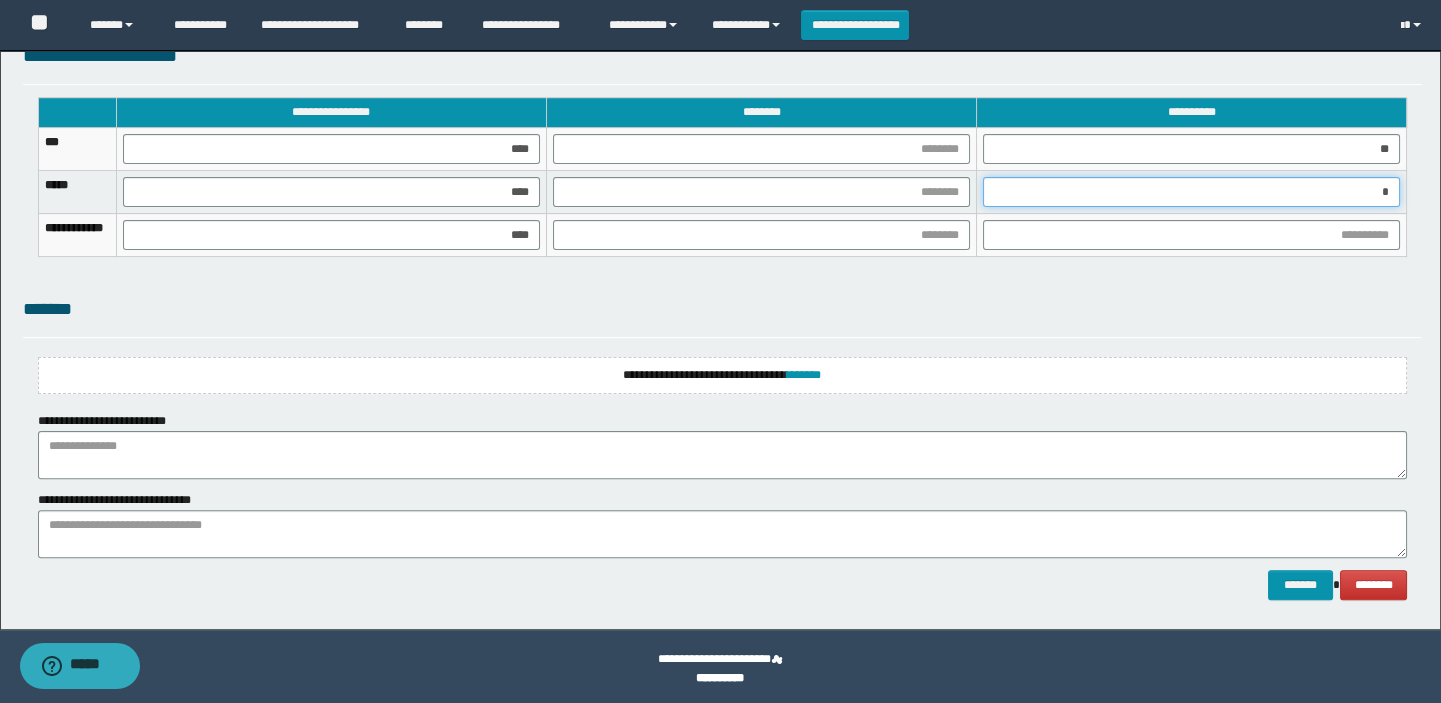 type on "**" 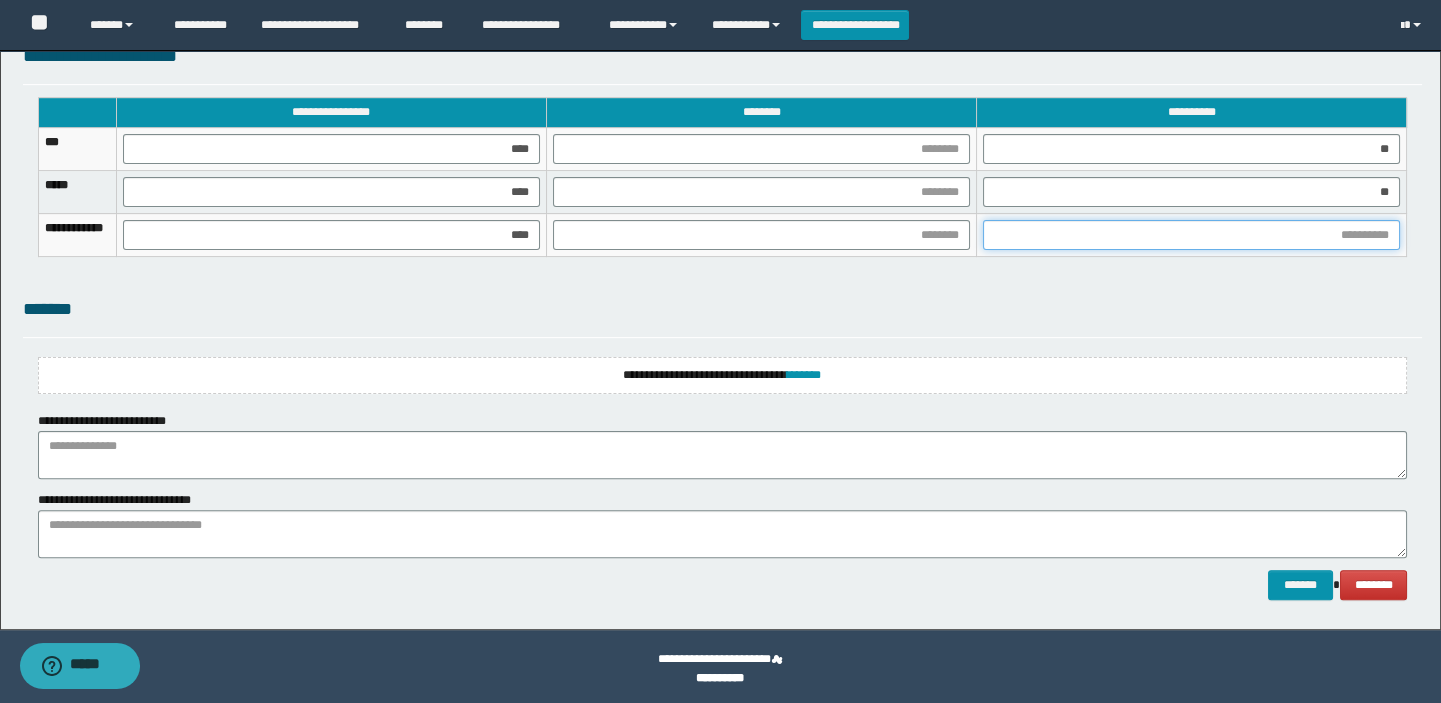 click at bounding box center [1191, 235] 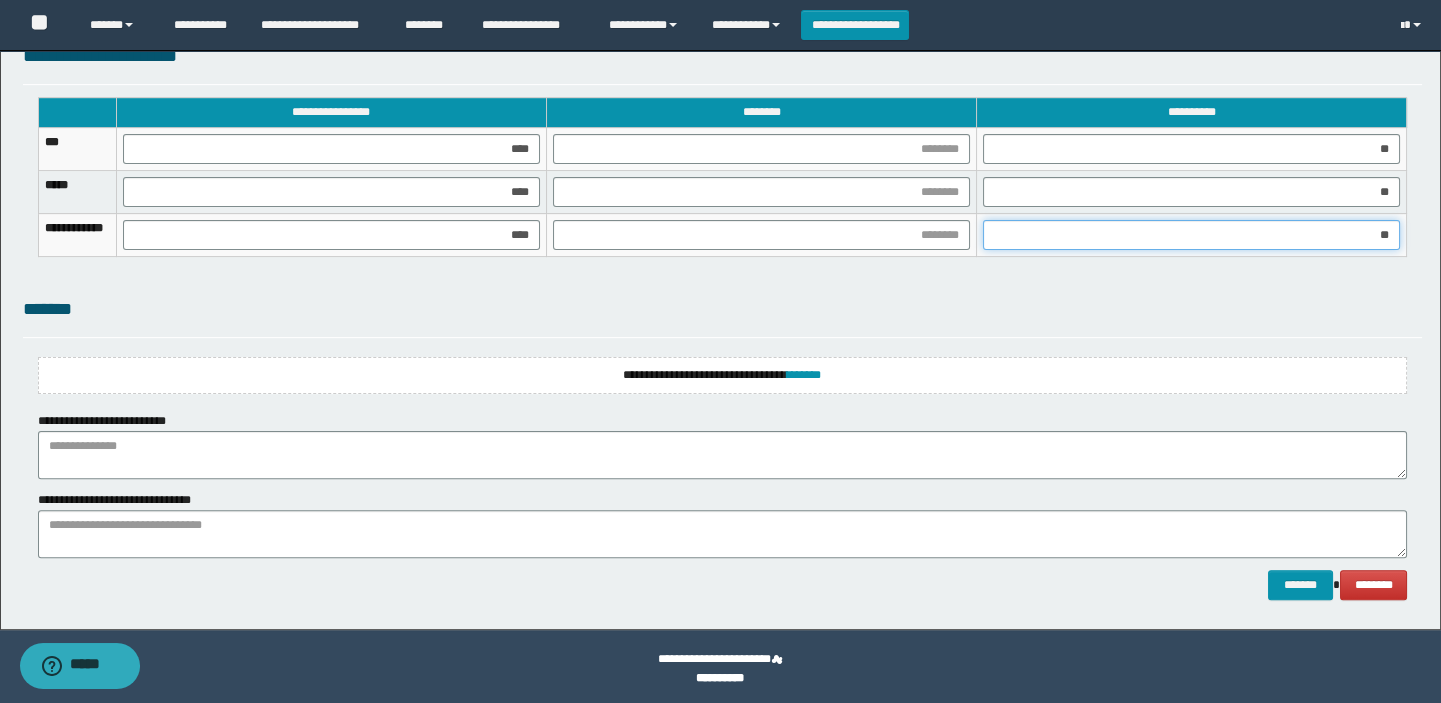 type on "***" 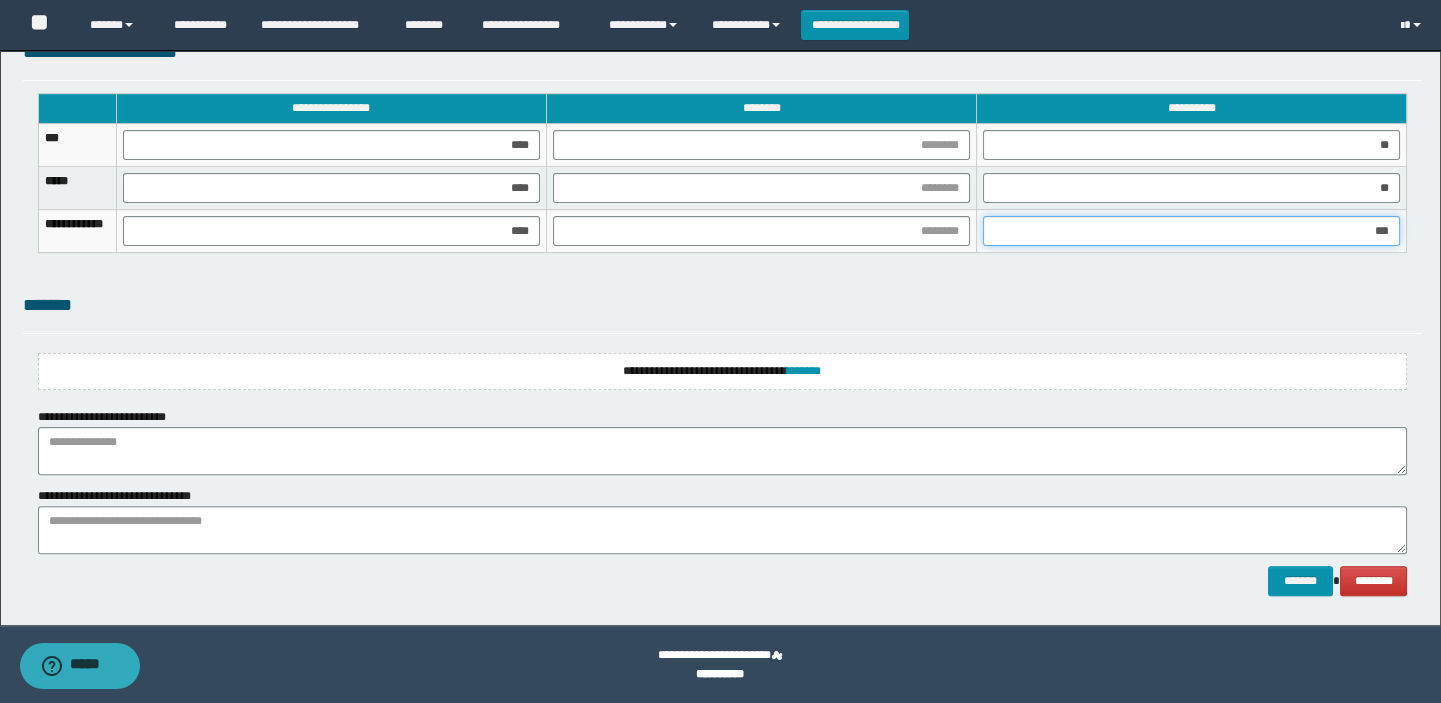 scroll, scrollTop: 1550, scrollLeft: 0, axis: vertical 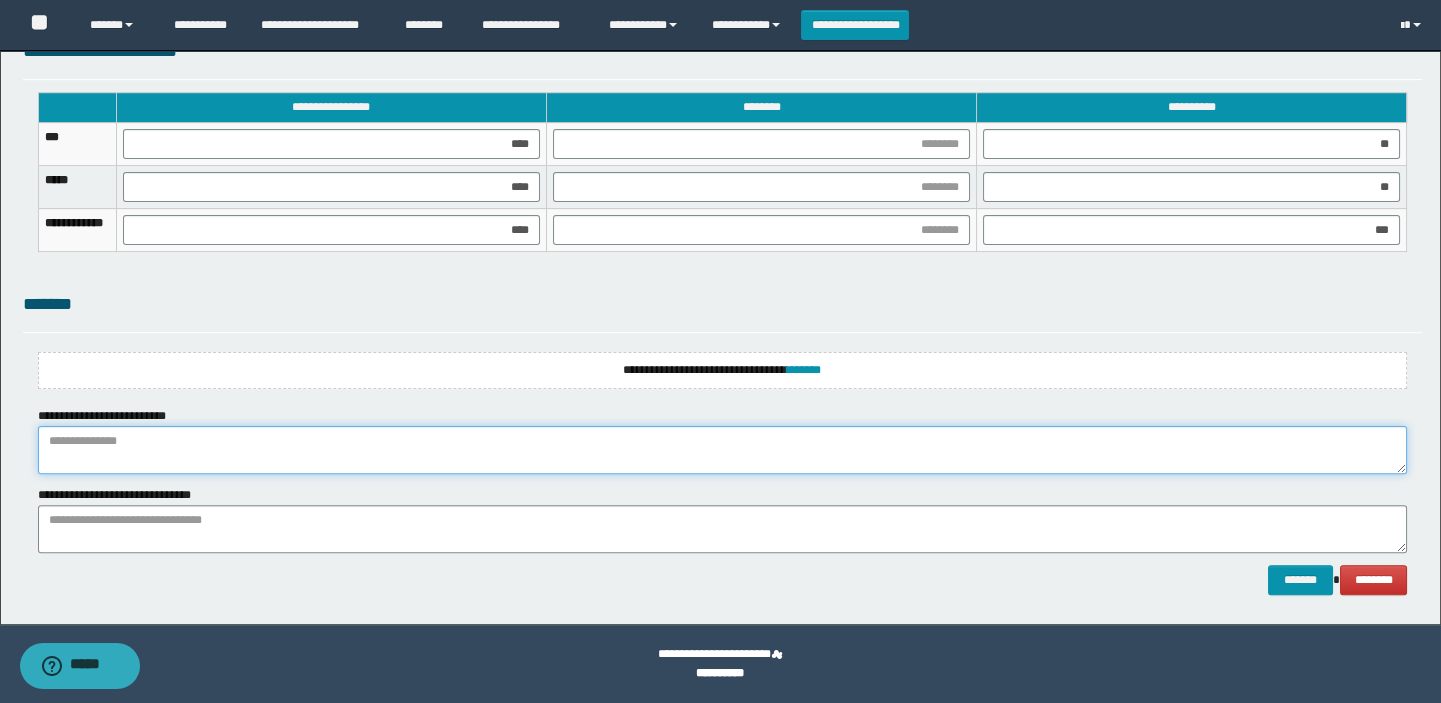 click at bounding box center (723, 450) 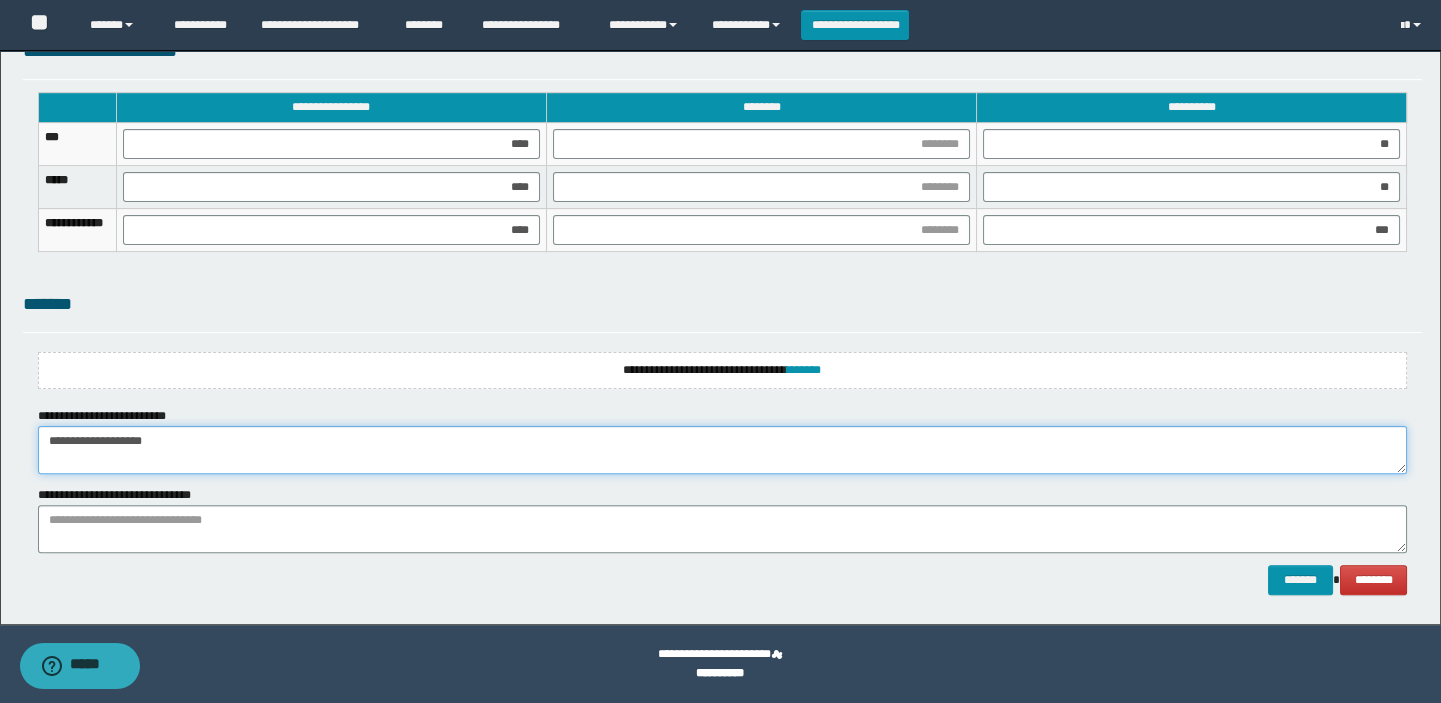 type on "**********" 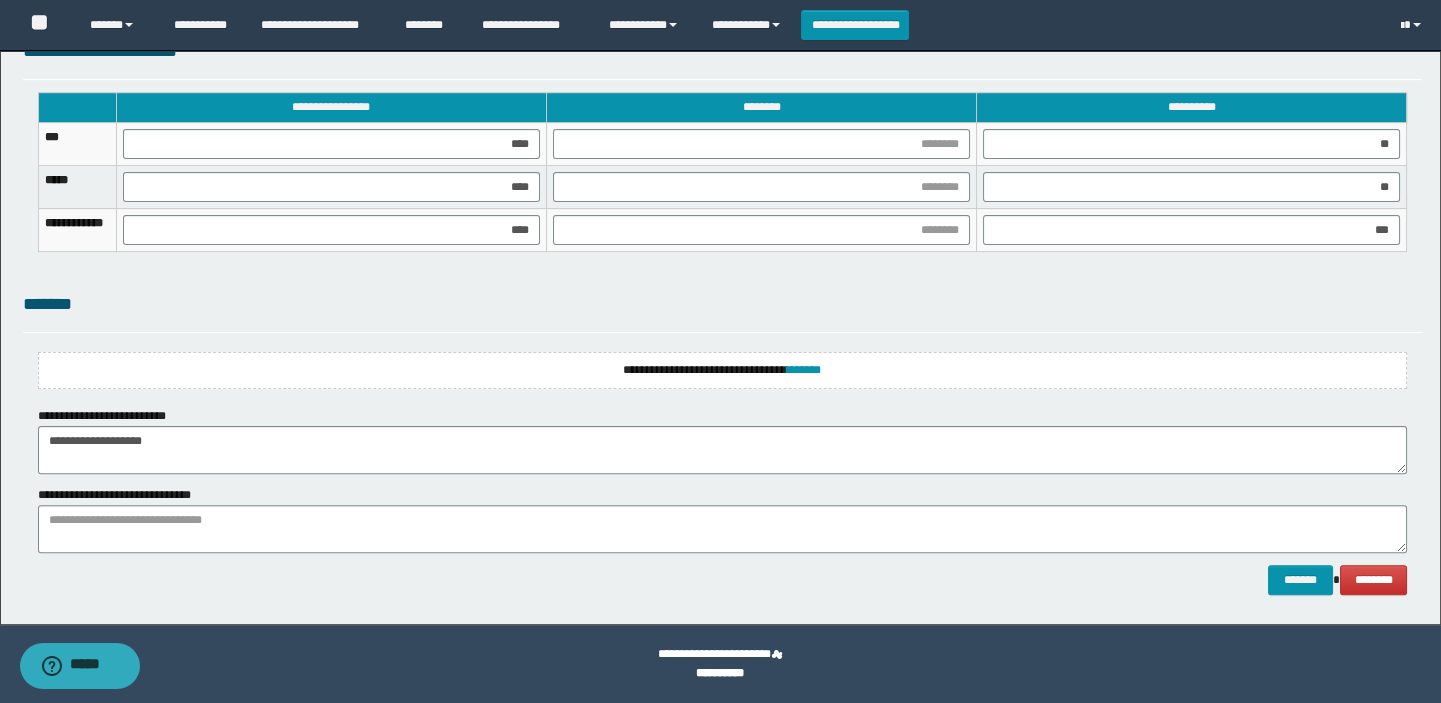 click on "**********" at bounding box center [129, 495] 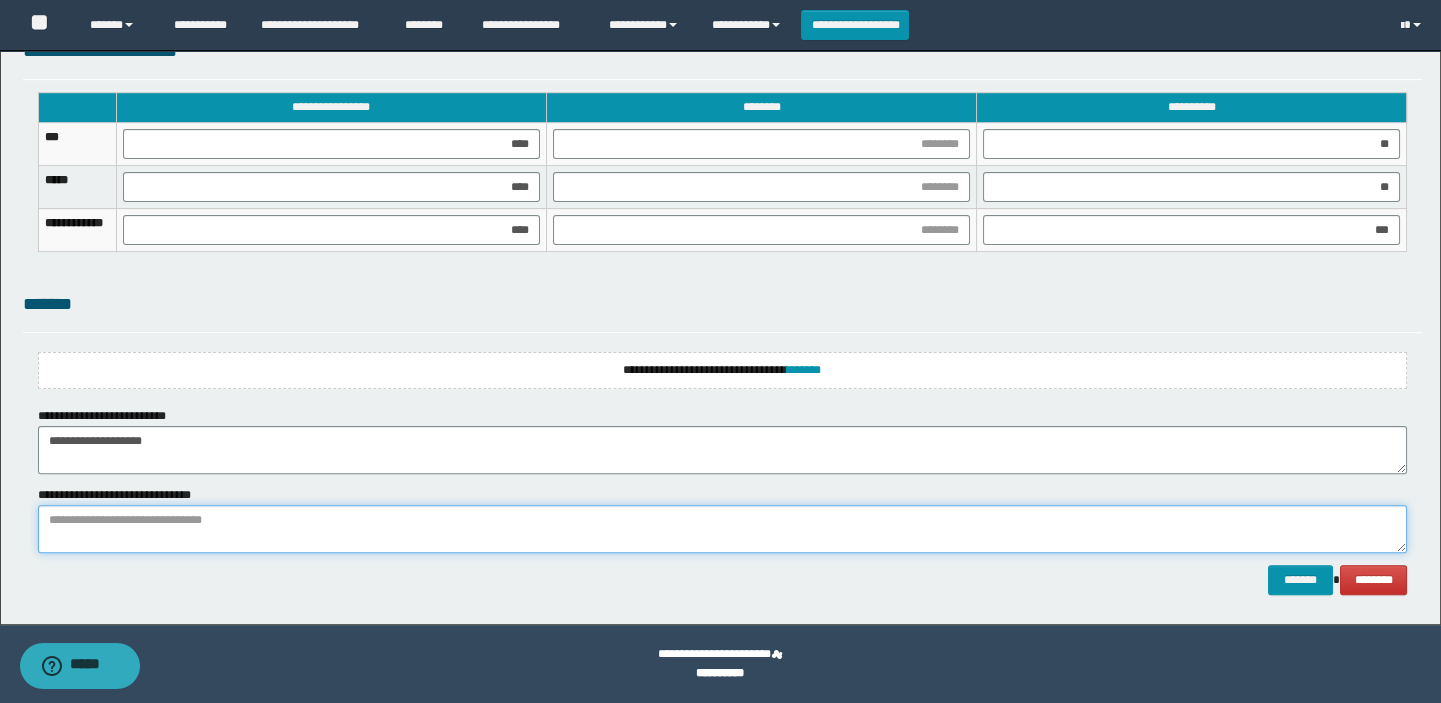 click at bounding box center [723, 529] 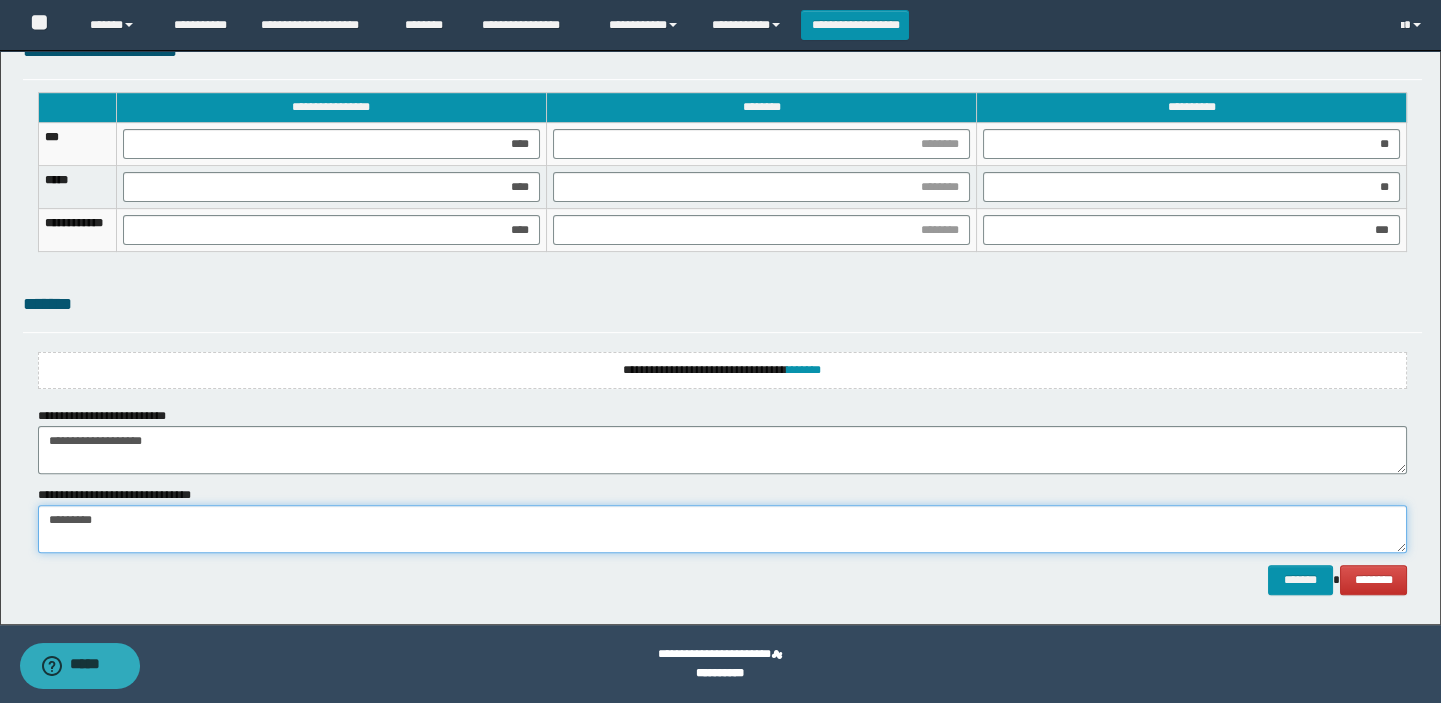 click on "*********" at bounding box center [723, 529] 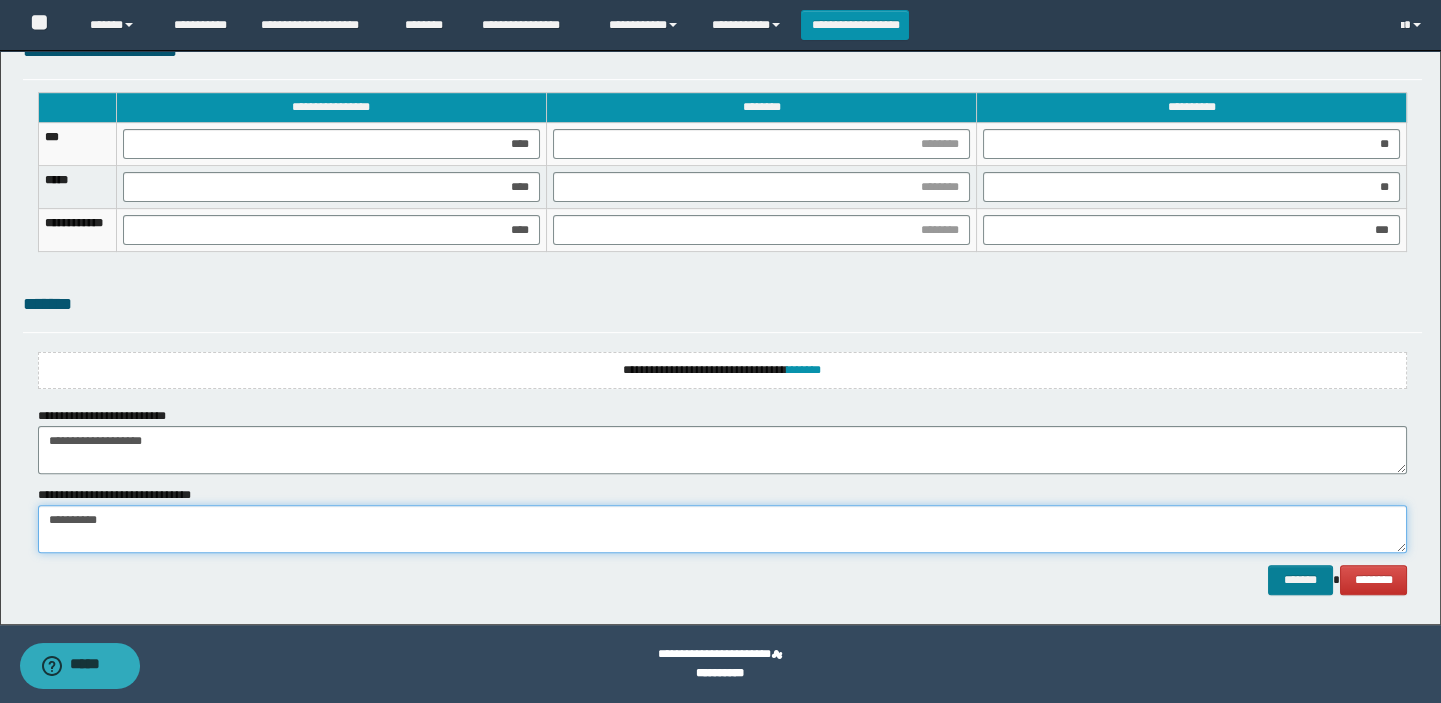 type on "**********" 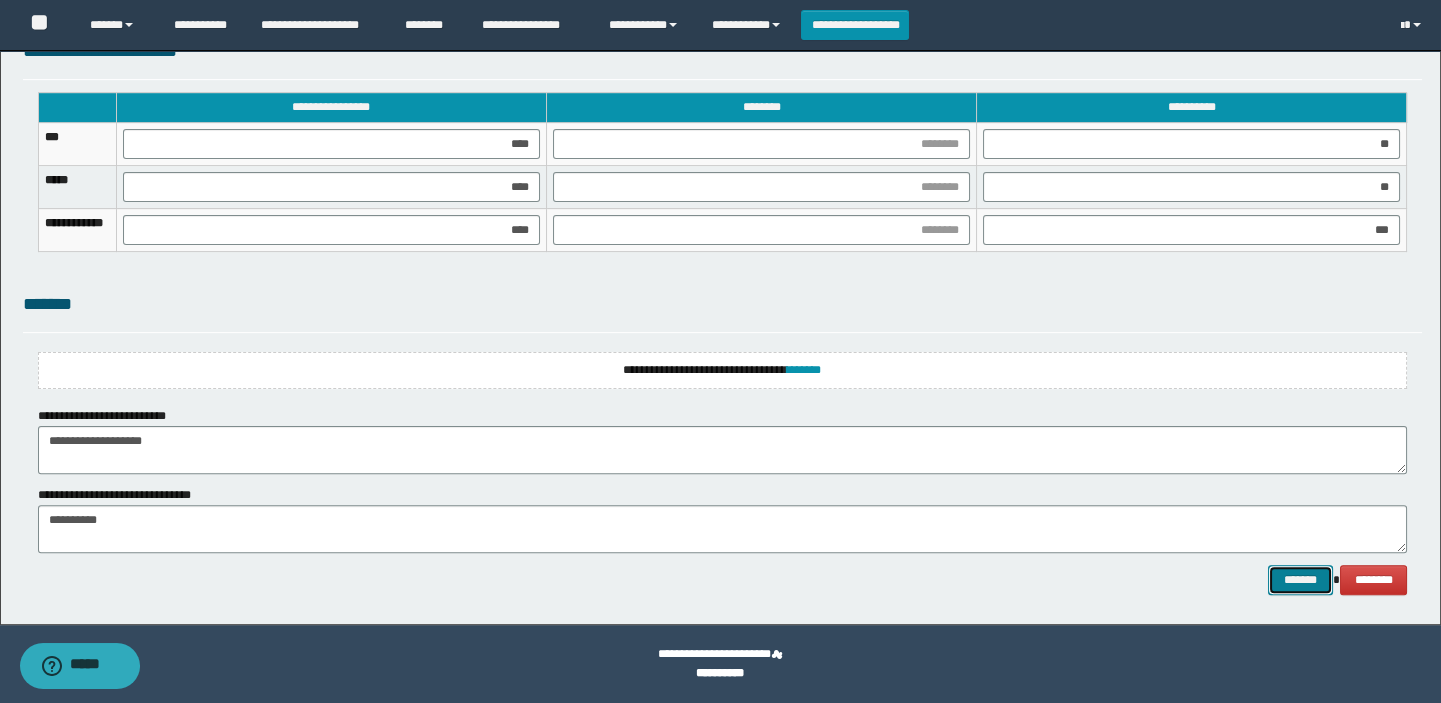 click on "*******" at bounding box center [1300, 580] 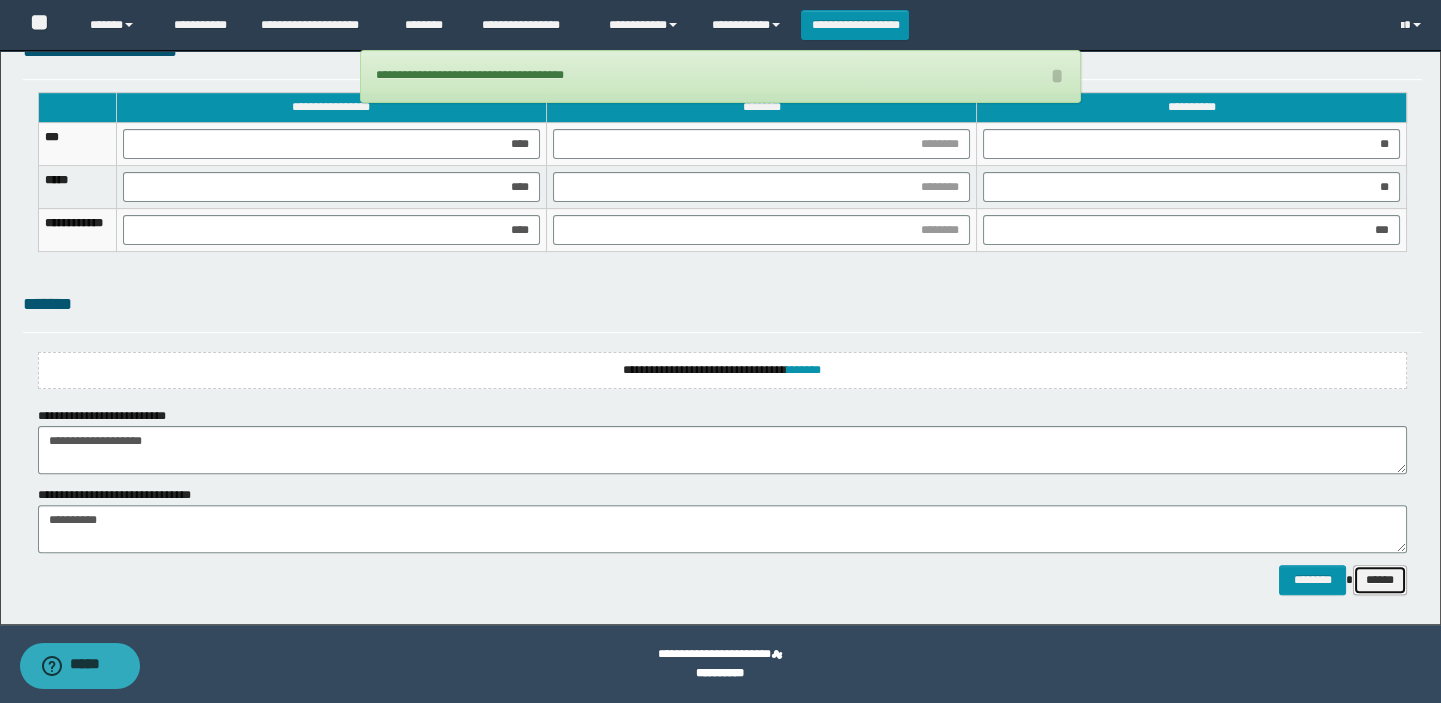 click on "******" at bounding box center [1380, 580] 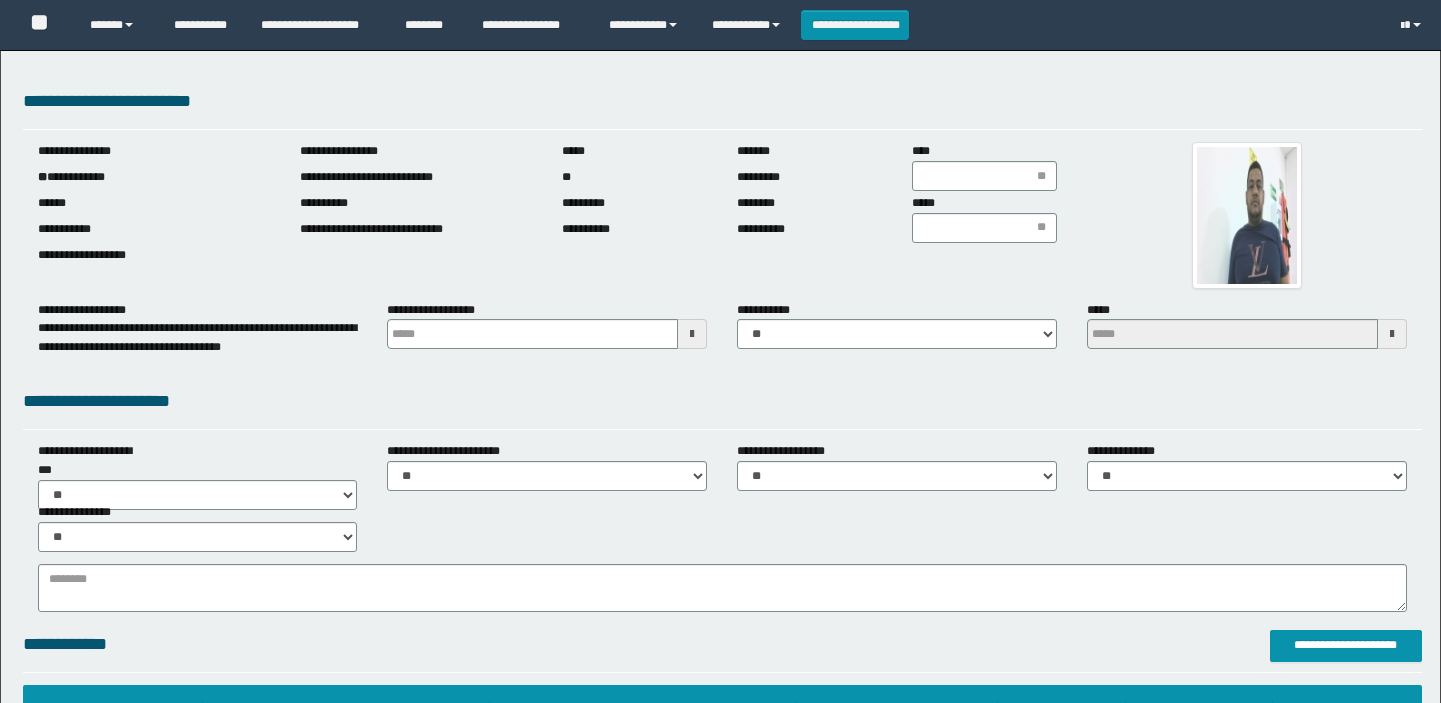 scroll, scrollTop: 0, scrollLeft: 0, axis: both 